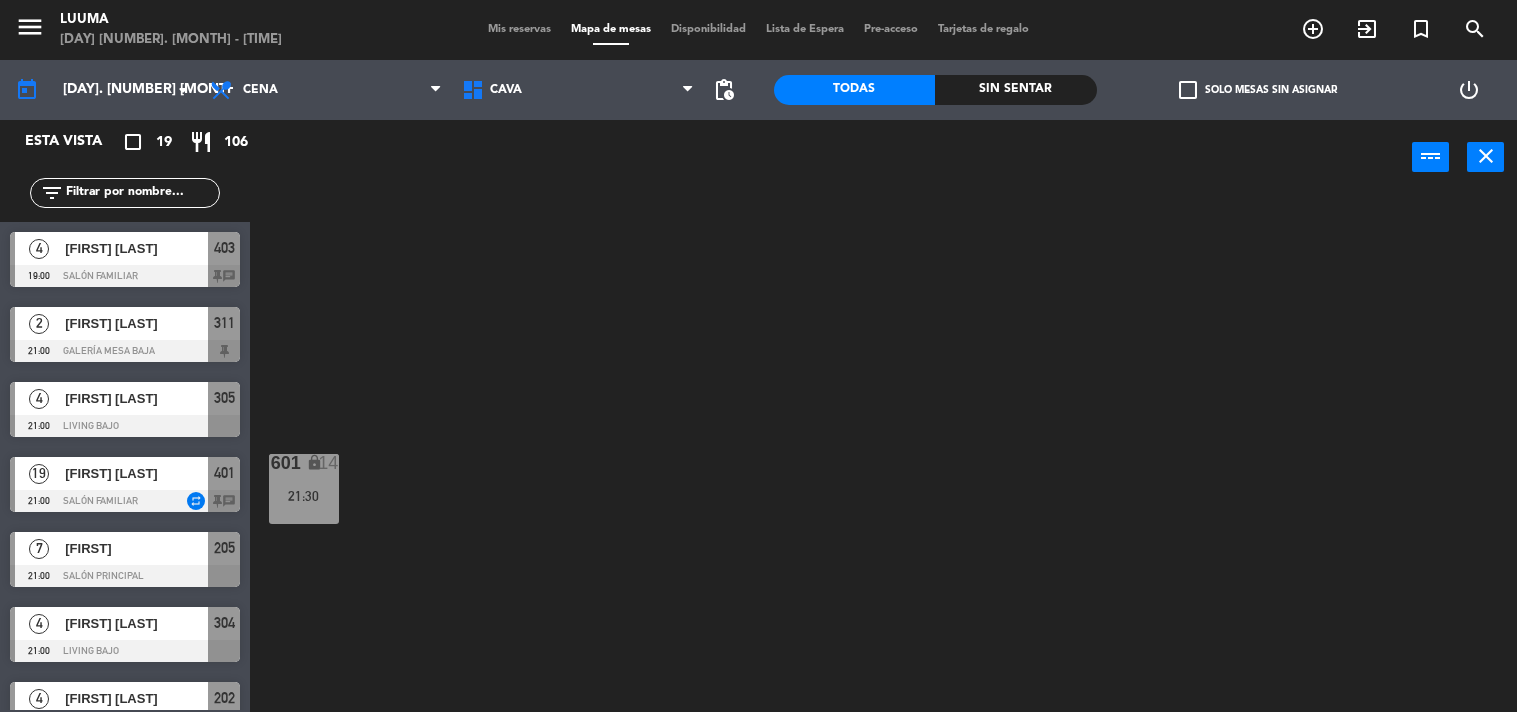 scroll, scrollTop: 0, scrollLeft: 0, axis: both 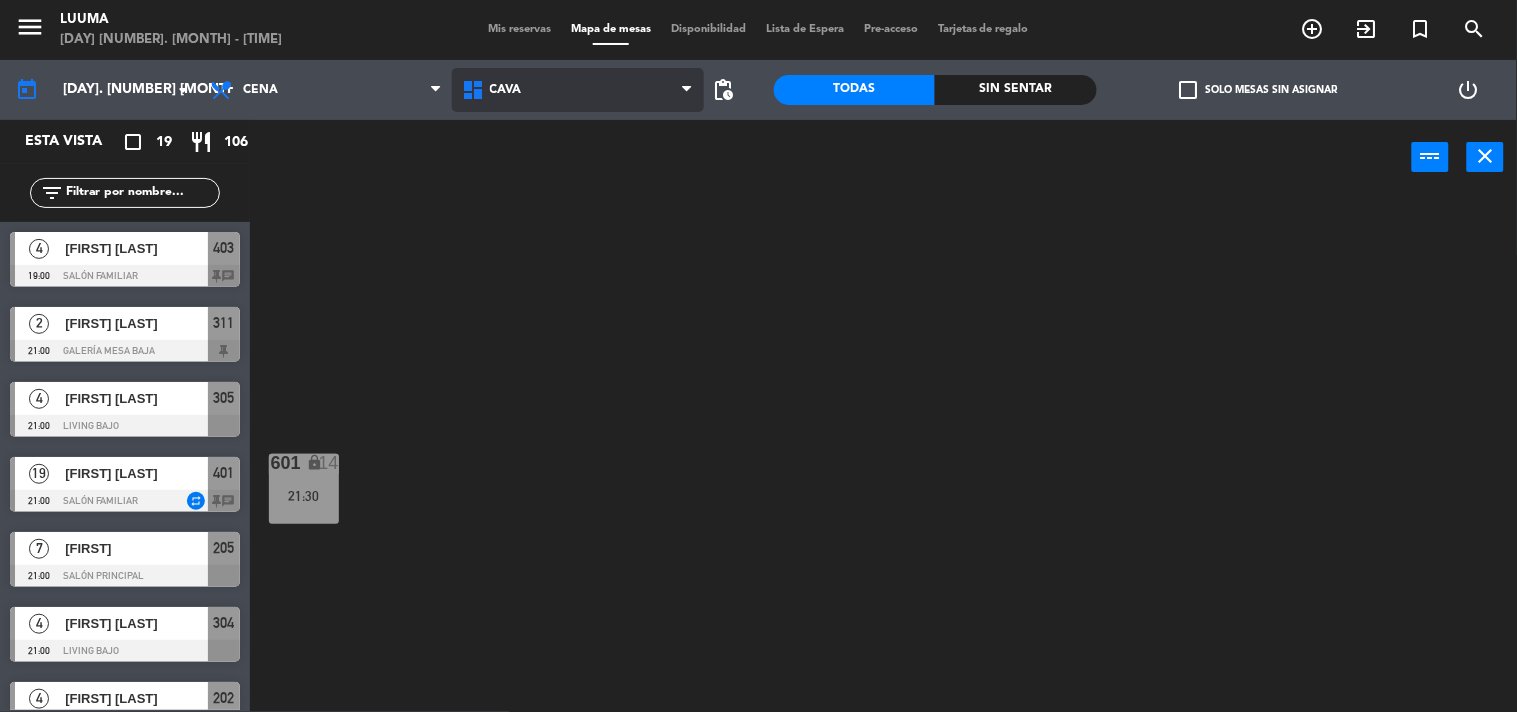 click on "Cava" at bounding box center [578, 90] 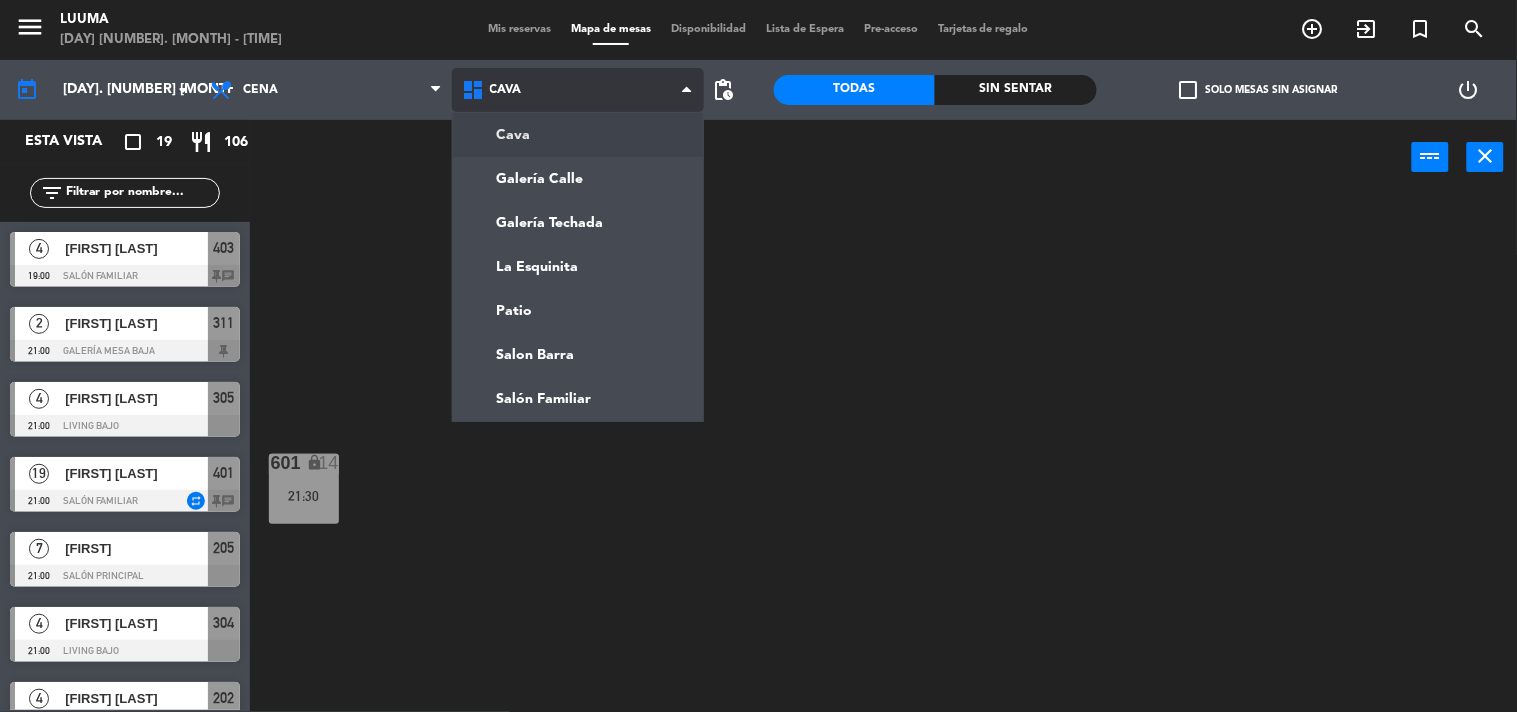 click on "Cava" at bounding box center (578, 90) 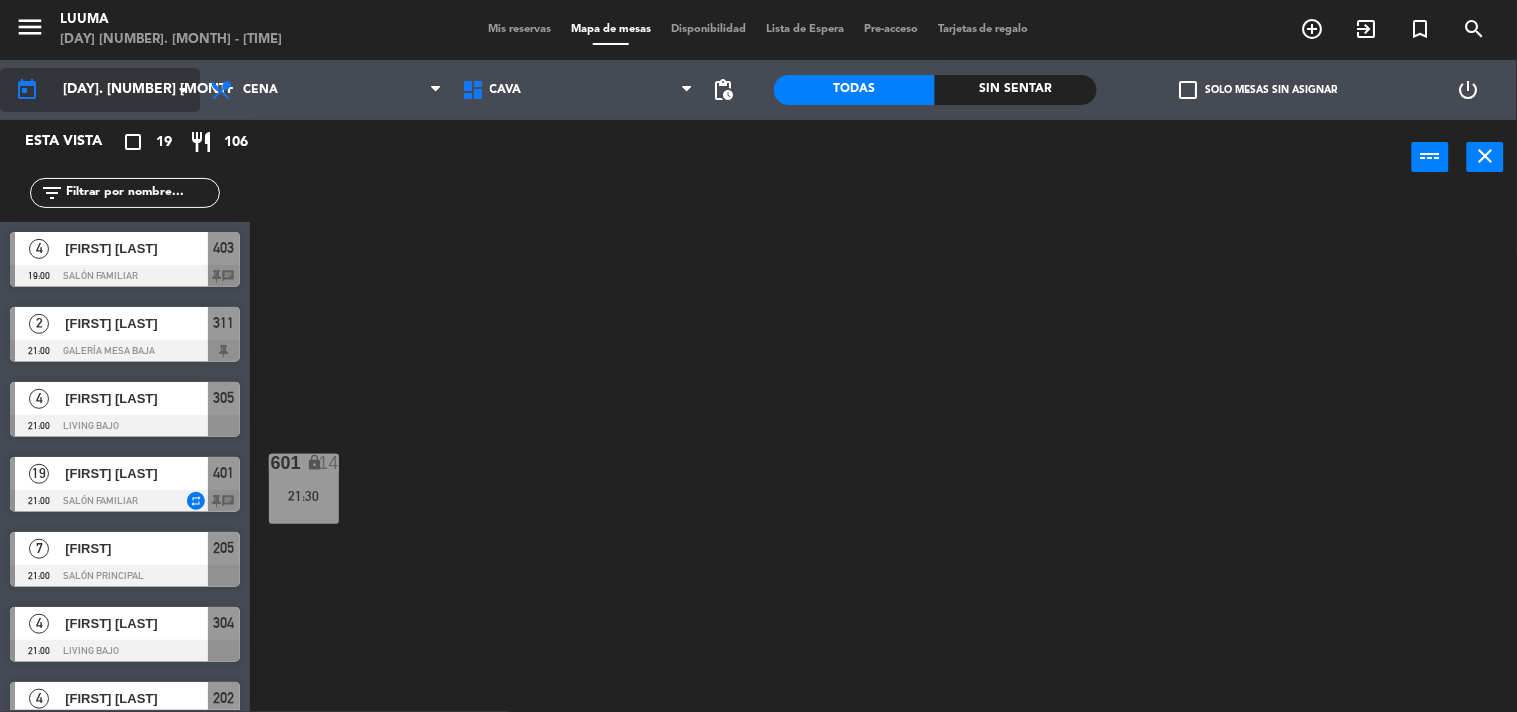 click on "[DAY]. [NUMBER] [MONTH]" 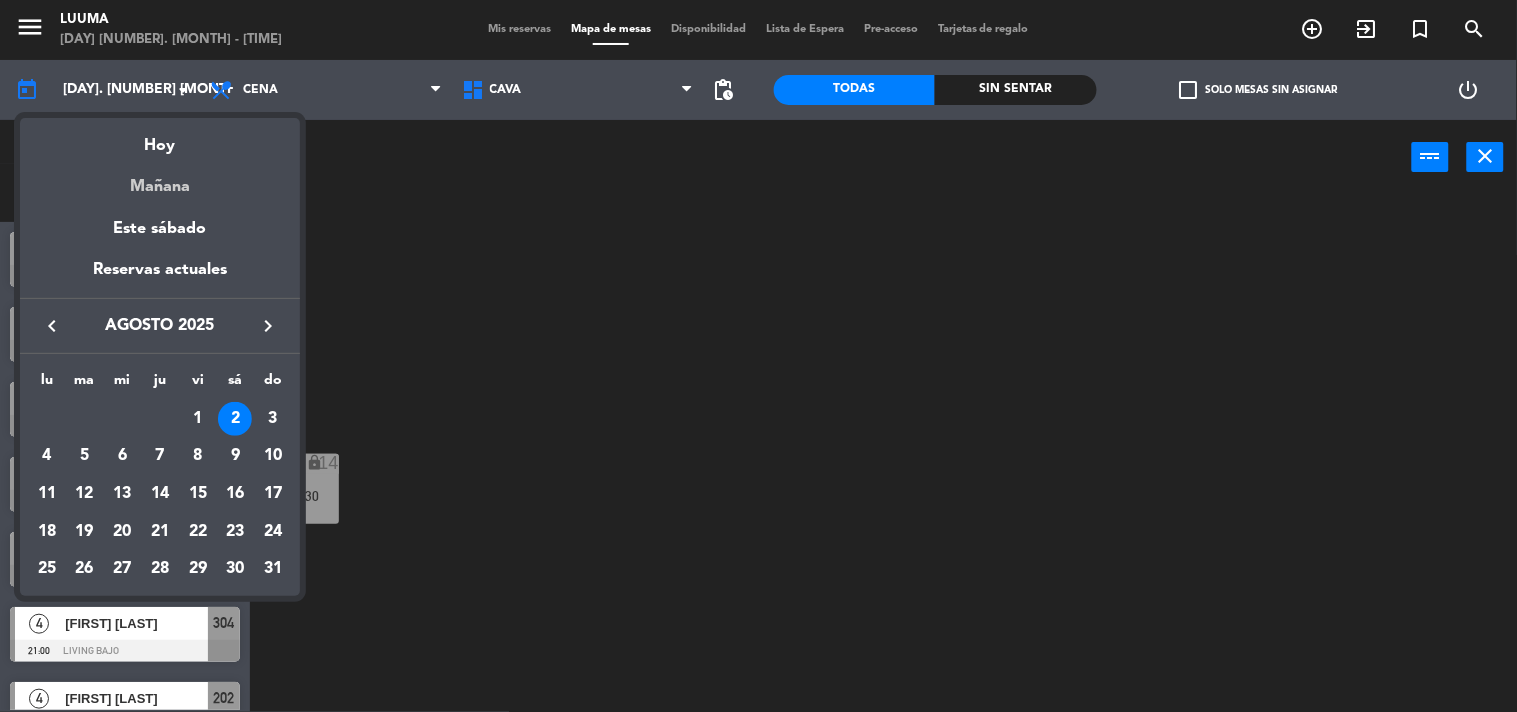 click on "Mañana" at bounding box center (160, 179) 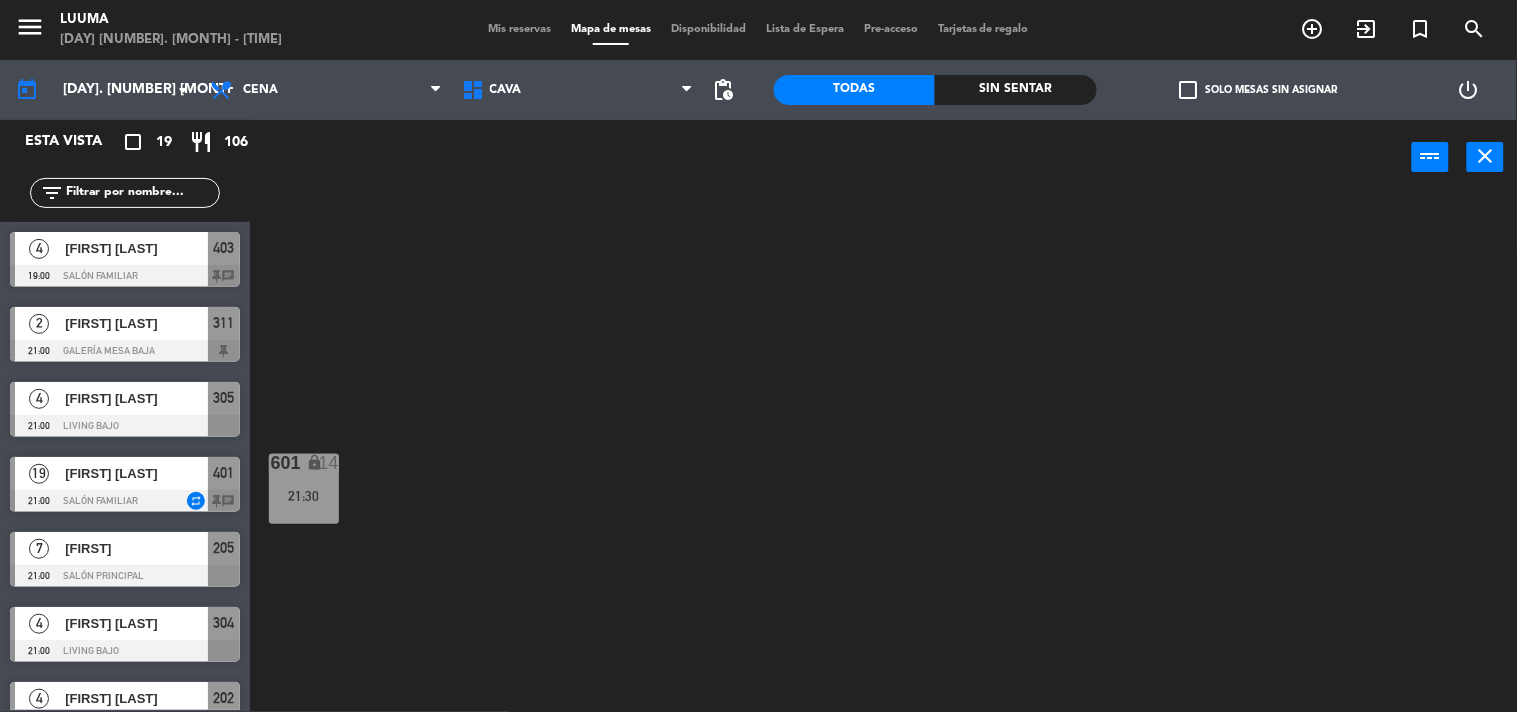 type on "[DAY]. [MONTH]" 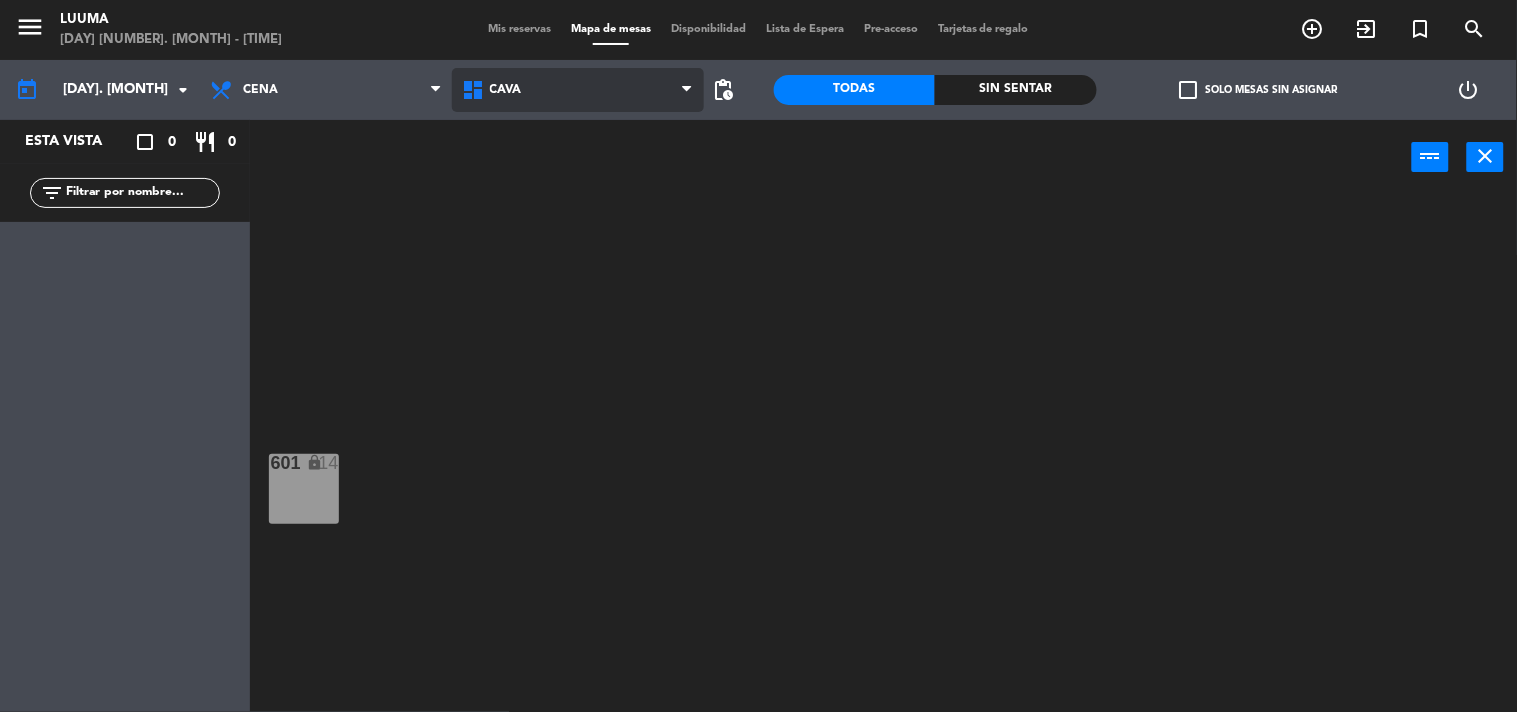 click on "Cava" at bounding box center [578, 90] 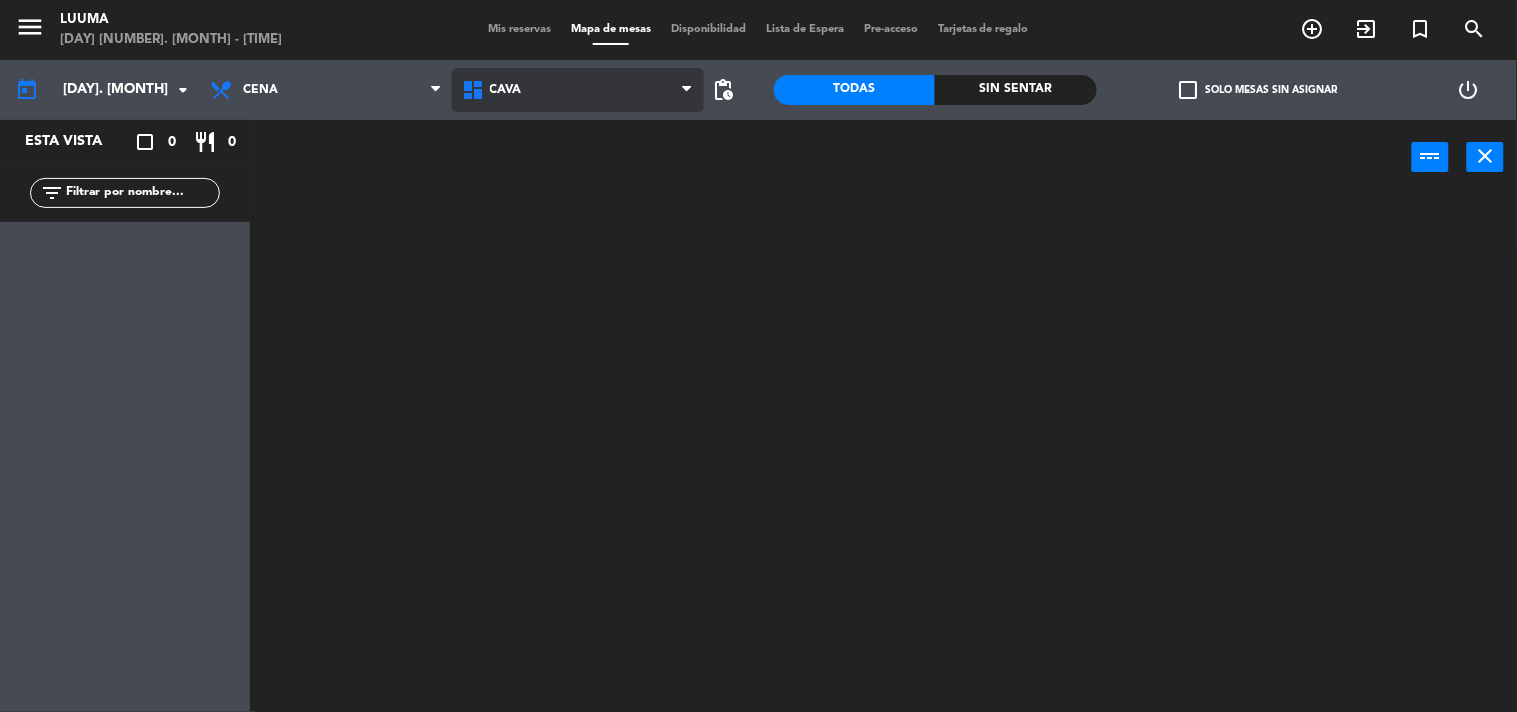 click on "menu  Luuma   [DAY] [NUMBER]. [MONTH] - [TIME]   Mis reservas   Mapa de mesas   Disponibilidad   Lista de Espera   Pre-acceso   Tarjetas de regalo  add_circle_outline exit_to_app turned_in_not search today    [DAY]. [NUMBER] [MONTH]  arrow_drop_down  Almuerzo  Cena  Cena  Almuerzo  Cena  Cava   Galería Calle   Galería Techada   La Esquinita   Patio   Salon Barra   Salón Familiar   Cava   Cava   Galería Calle   Galería Techada   La Esquinita   Patio   Salon Barra   Salón Familiar  pending_actions  Todas  Sin sentar  check_box_outline_blank   Solo mesas sin asignar   power_settings_new   Esta vista   crop_square  0  restaurant  0 filter_list power_input close" 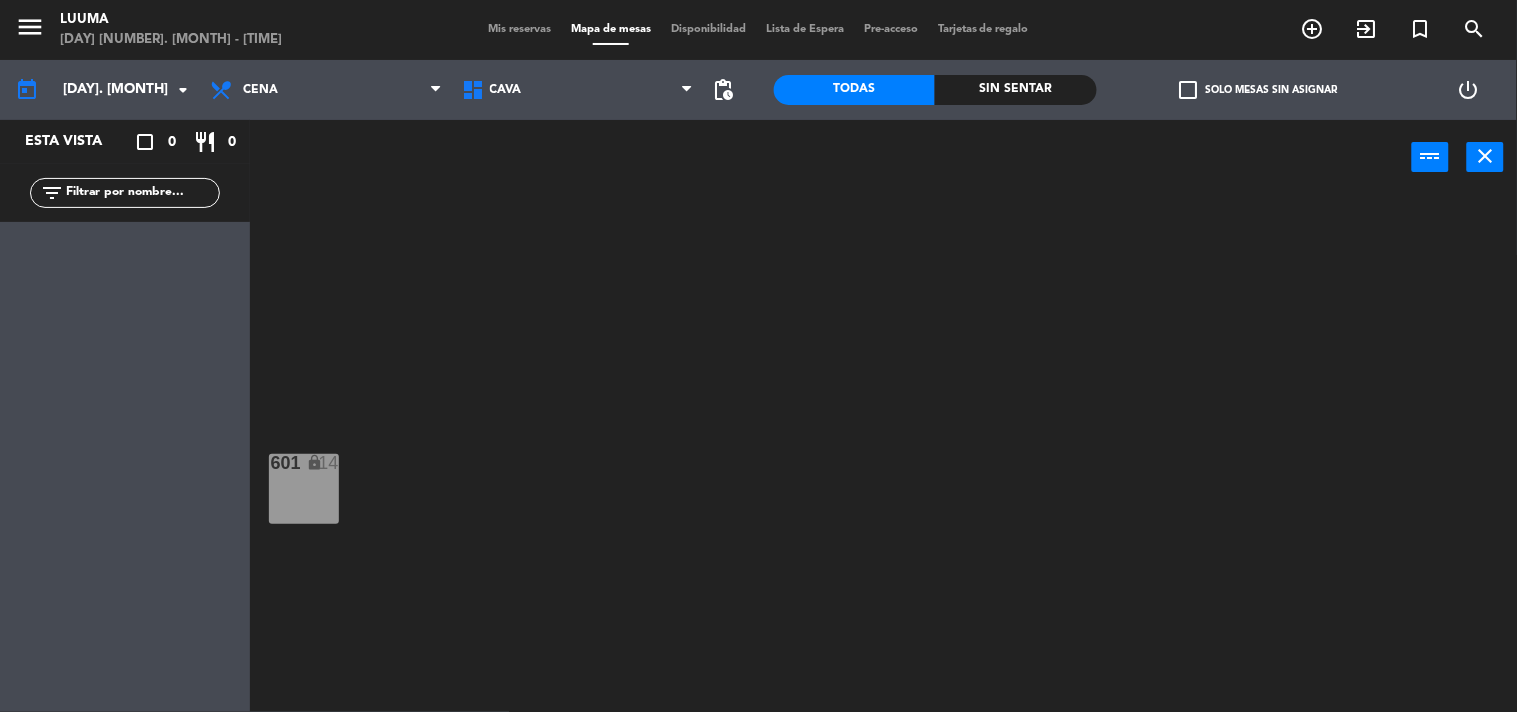 click on "Mis reservas" at bounding box center (519, 29) 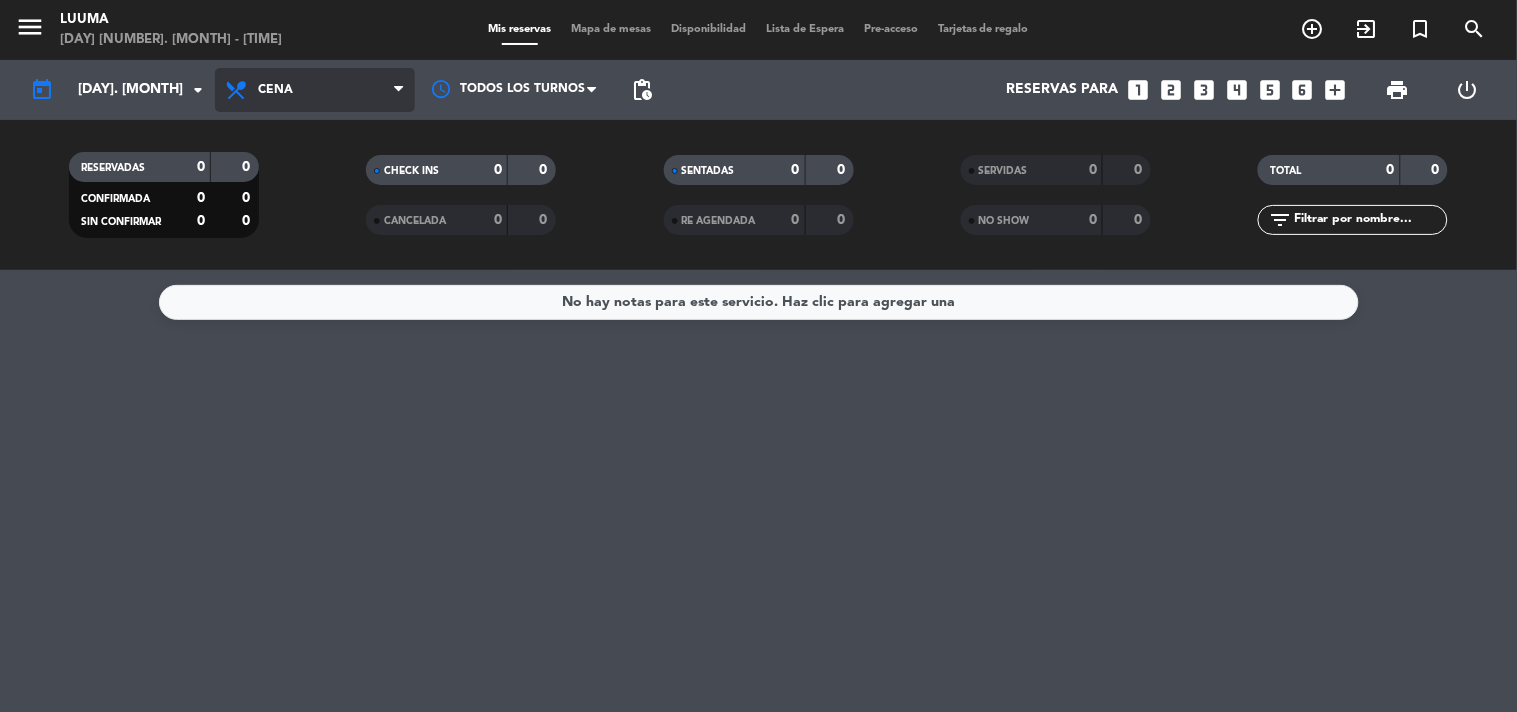 click on "Cena" at bounding box center [315, 90] 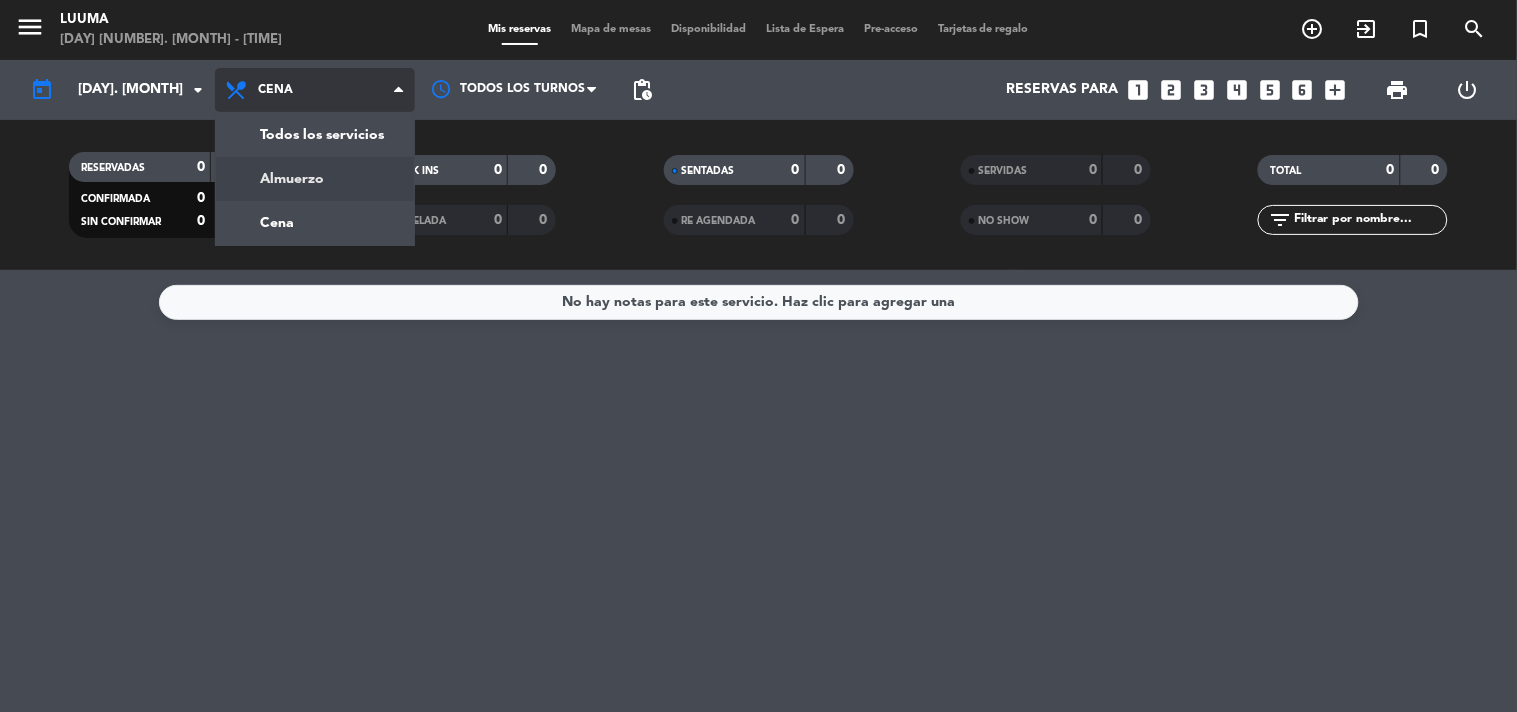click on "menu  Luuma   [DAY] [NUMBER]. [MONTH] - [TIME]   Mis reservas   Mapa de mesas   Disponibilidad   Lista de Espera   Pre-acceso   Tarjetas de regalo  add_circle_outline exit_to_app turned_in_not search today    [DAY]. [NUMBER] [MONTH]  arrow_drop_down  Almuerzo  Cena  Cena  Almuerzo  Cena Todos los turnos pending_actions  Reservas para   looks_one   looks_two   looks_3   looks_4   looks_5   looks_6   add_box  print  power_settings_new   RESERVADAS   0   0   CONFIRMADA   0   0   SIN CONFIRMAR   0   0   CHECK INS   0   0   CANCELADA   0   0   SENTADAS   0   0   RE AGENDADA   0   0   SERVIDAS   0   0   NO SHOW   0   0   TOTAL   0   0  filter_list" 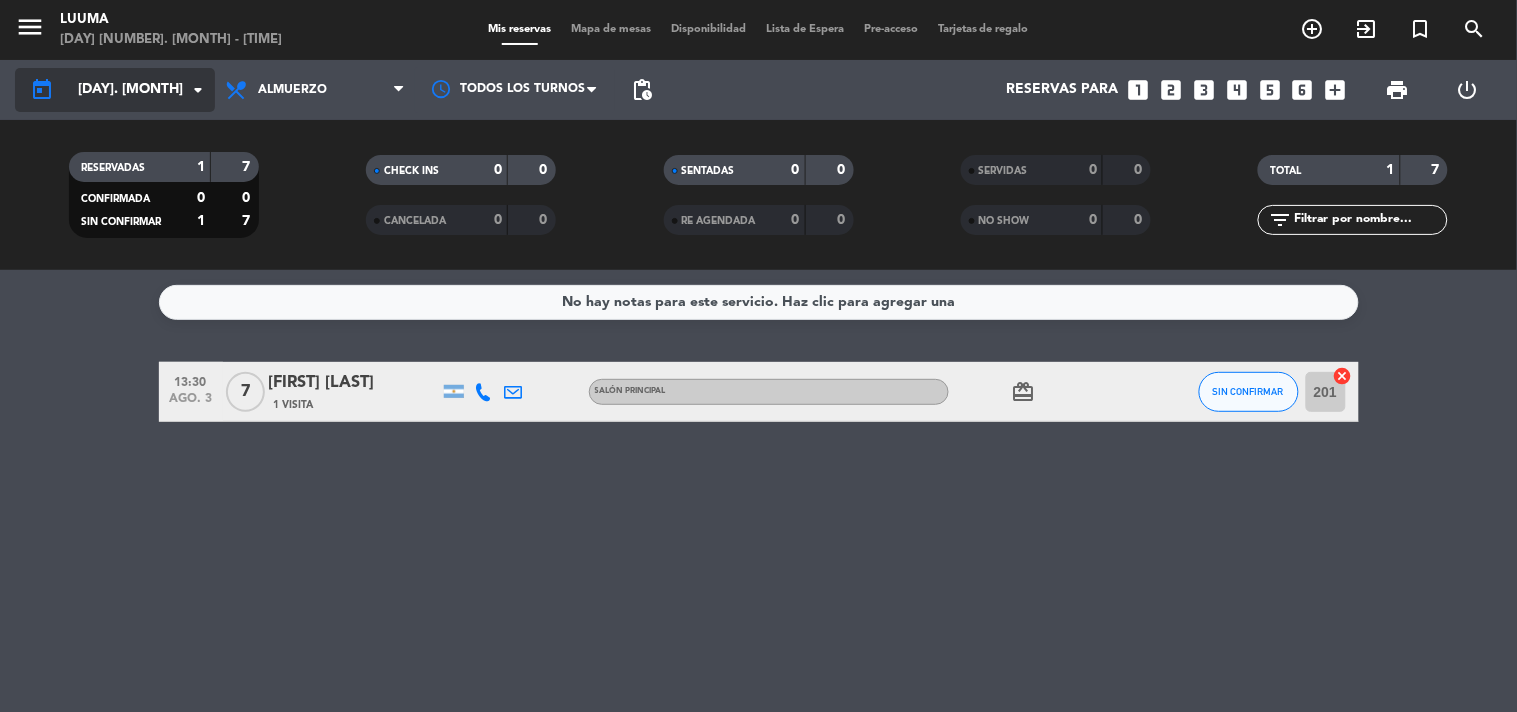 click on "[DAY]. [MONTH]" 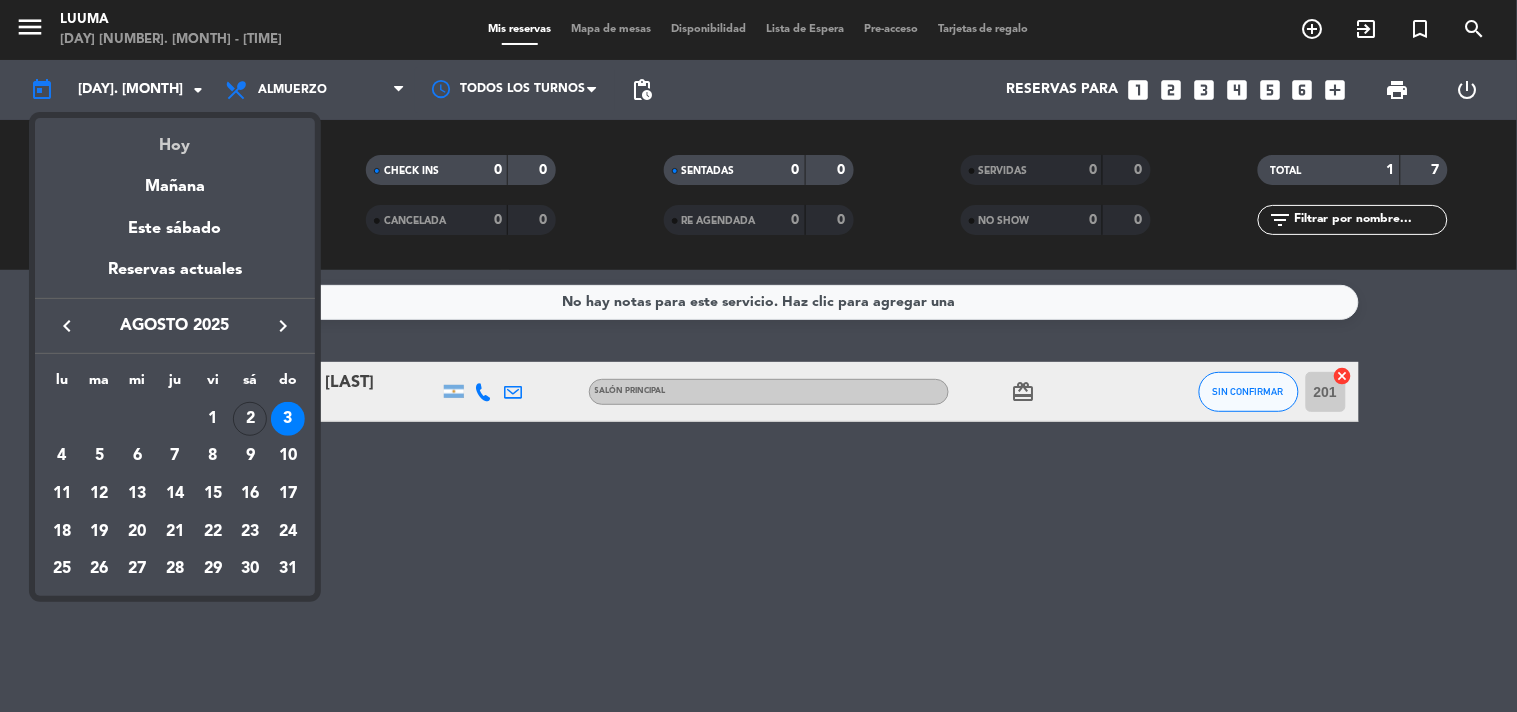 click on "Hoy" at bounding box center (175, 138) 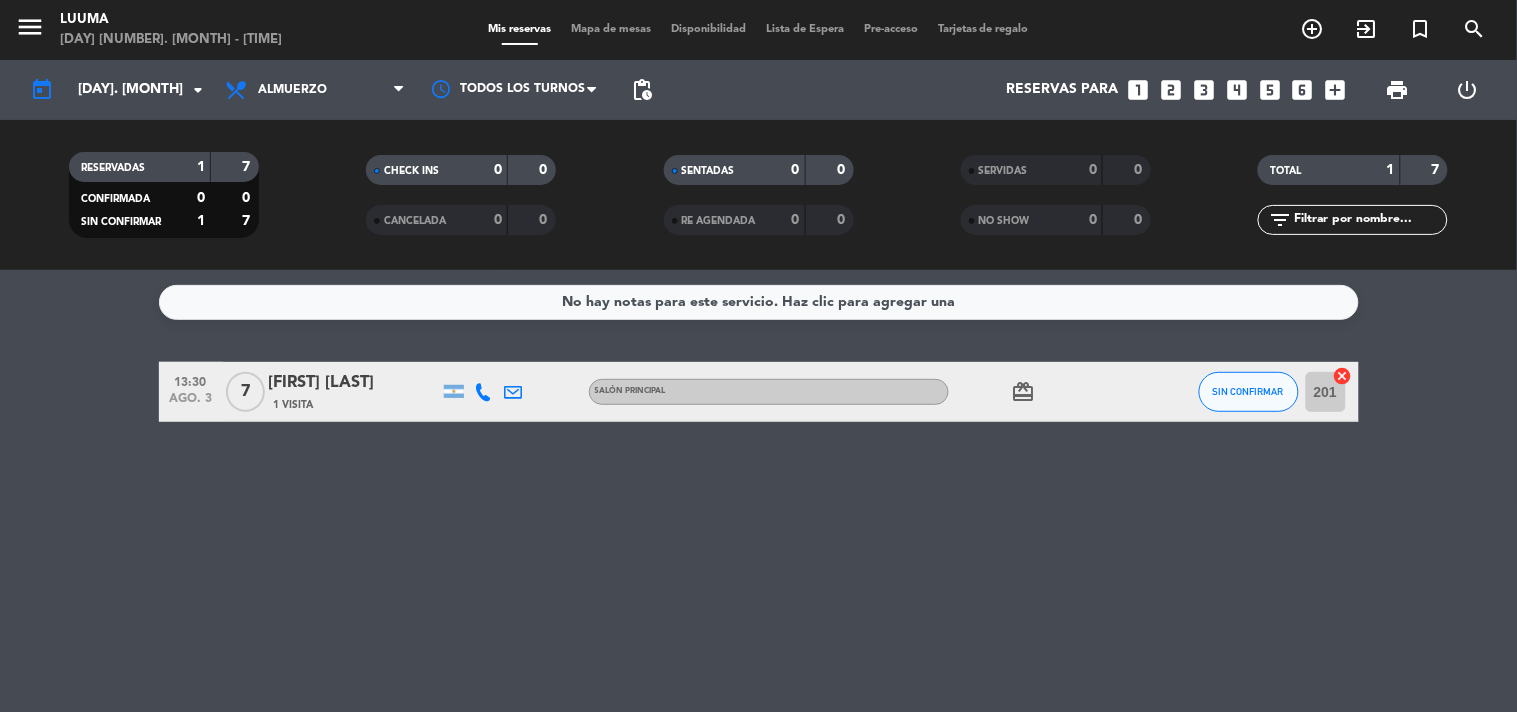type on "[DAY]. [NUMBER] [MONTH]" 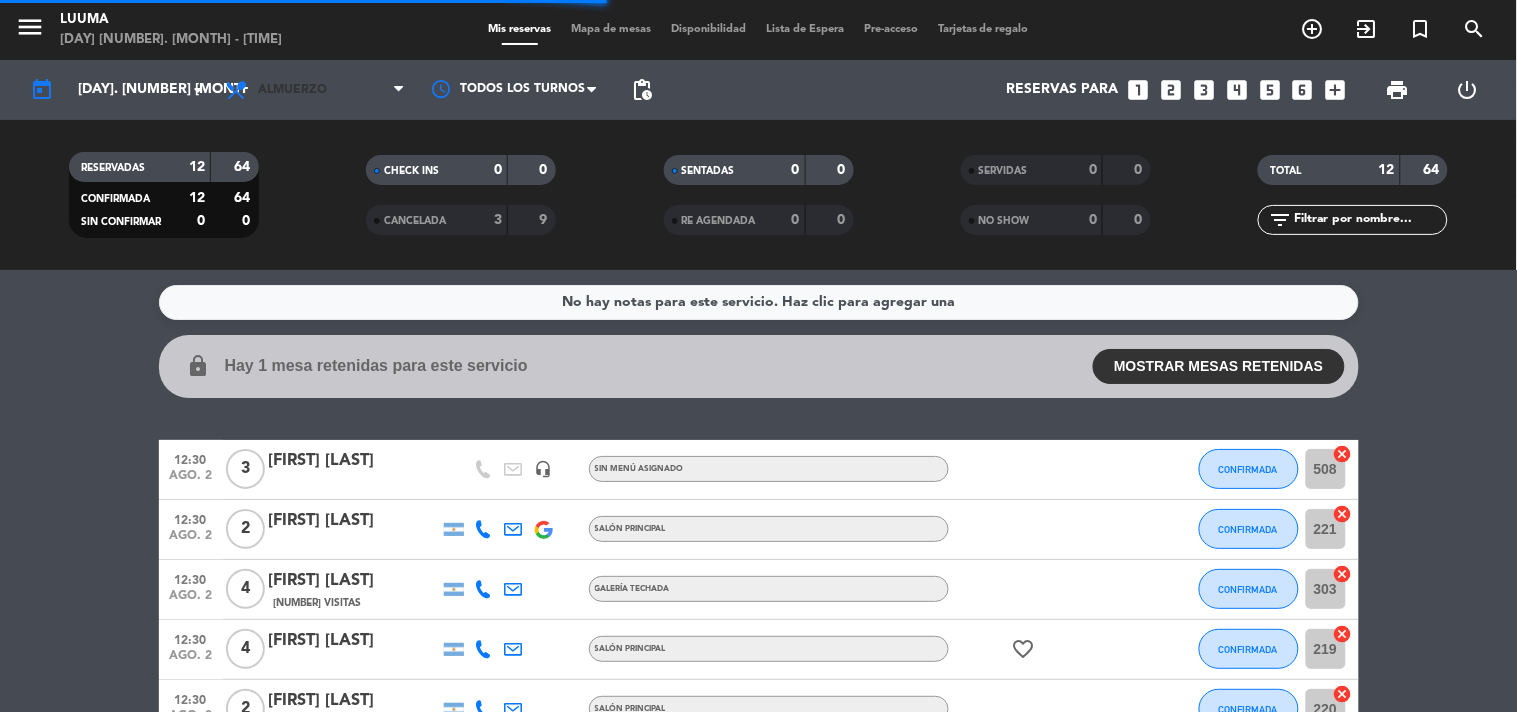 click on "Almuerzo" at bounding box center (315, 90) 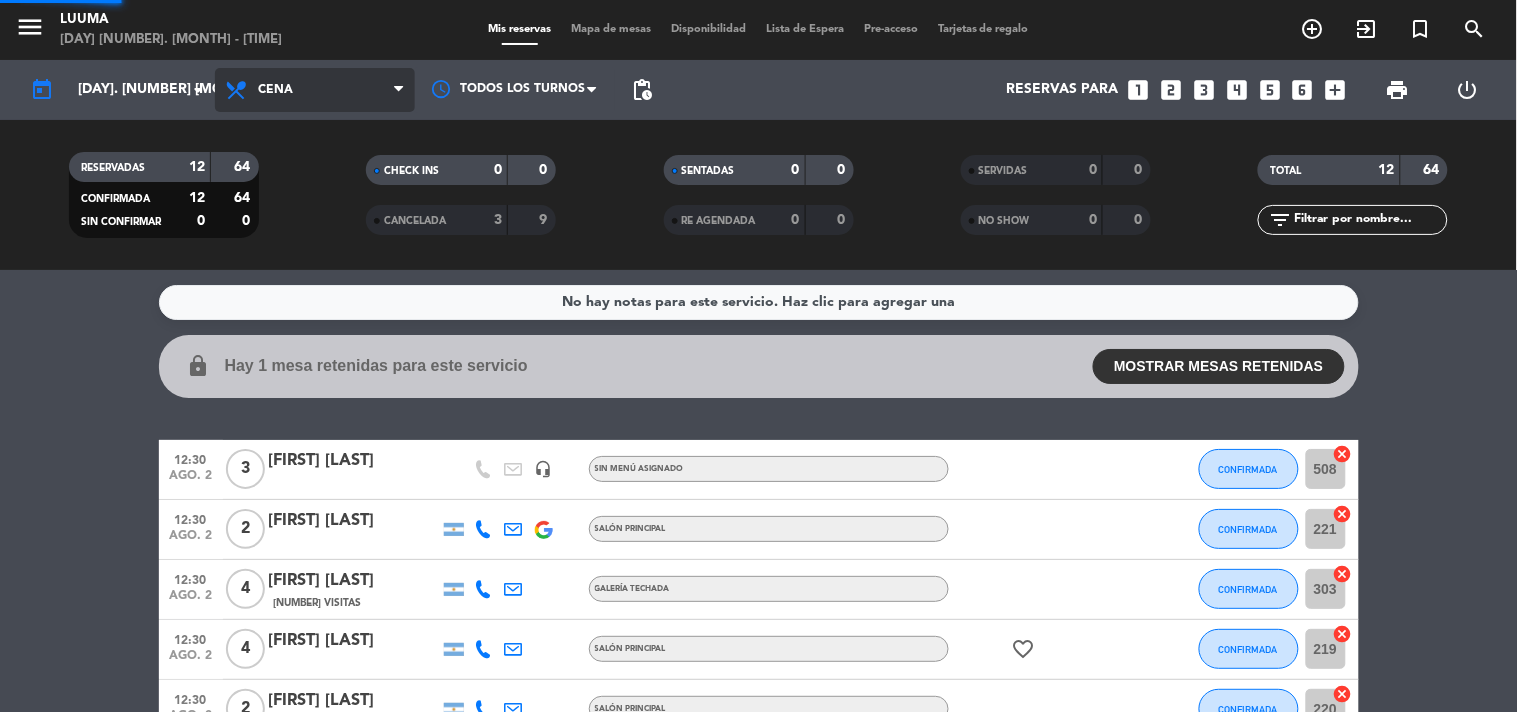 click on "menu Luuma sábado [DAY] [MONTH] - [TIME] Mis reservas Mapa de mesas Disponibilidad Lista de Espera Pre-acceso Tarjetas de regalo add_circle_outline exit_to_app turned_in_not search today sáb. [DAY] [MONTH] arrow_drop_down Todos los servicios Almuerzo Cena Cena Todos los servicios Almuerzo Cena Todos los turnos pending_actions Reservas para looks_one looks_two looks_3 looks_4 looks_5 looks_6 add_box print power_settings_new RESERVADAS 12 64 CONFIRMADA 12 64 SIN CONFIRMAR 0 0 CHECK INS 0 0 CANCELADA 3 9 SENTADAS 0 0 RE AGENDADA 0 0 SERVIDAS 0 0 NO SHOW 0 0 TOTAL 12 64 filter_list" 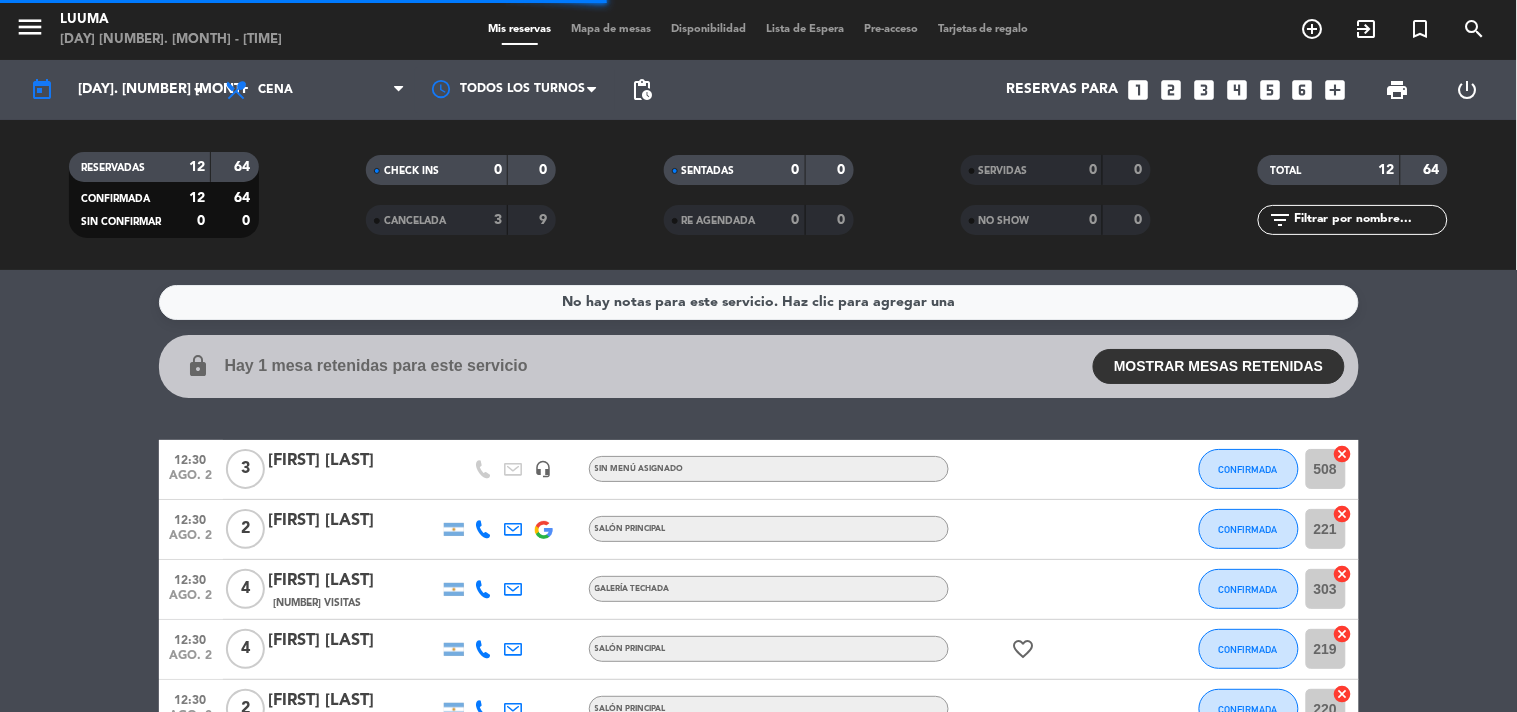 click on "Mapa de mesas" at bounding box center (611, 29) 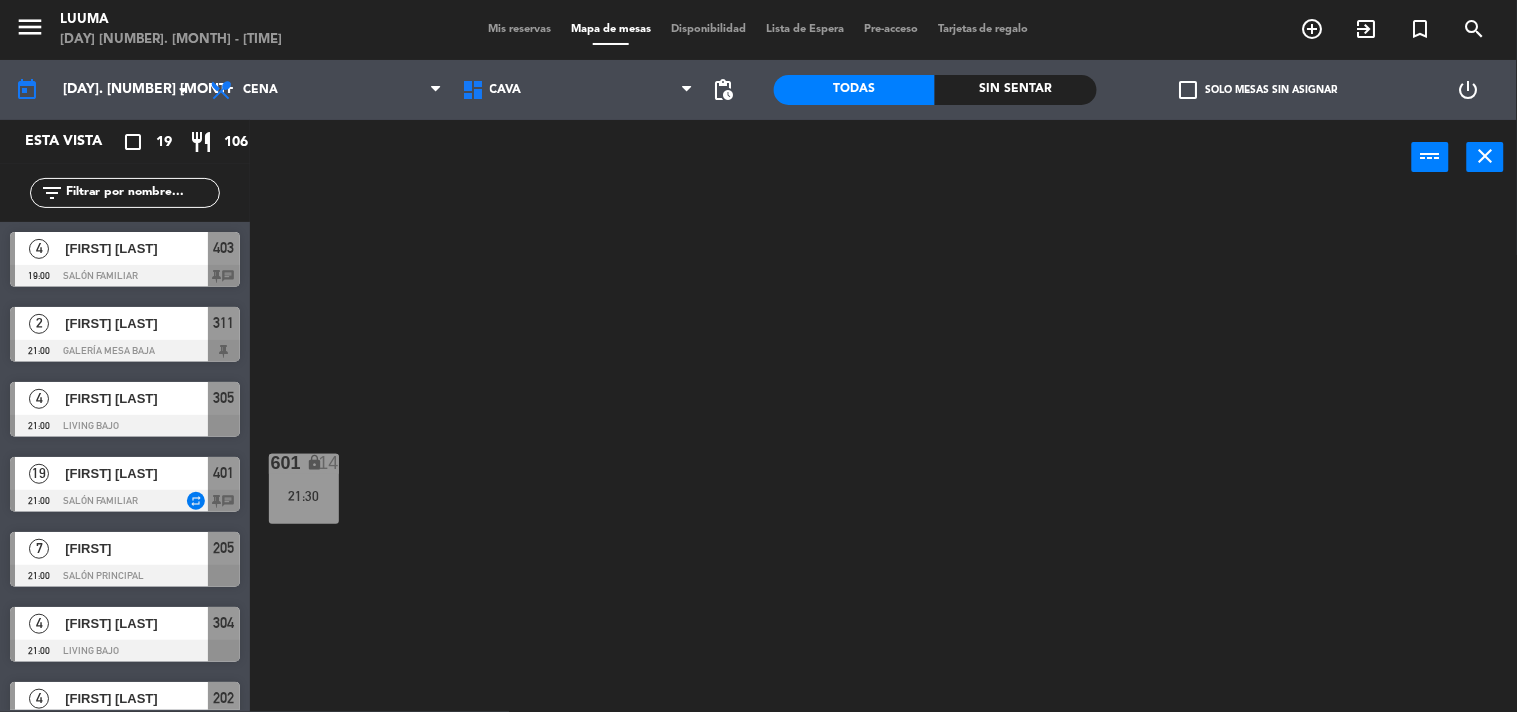 click on "Mis reservas" at bounding box center [519, 29] 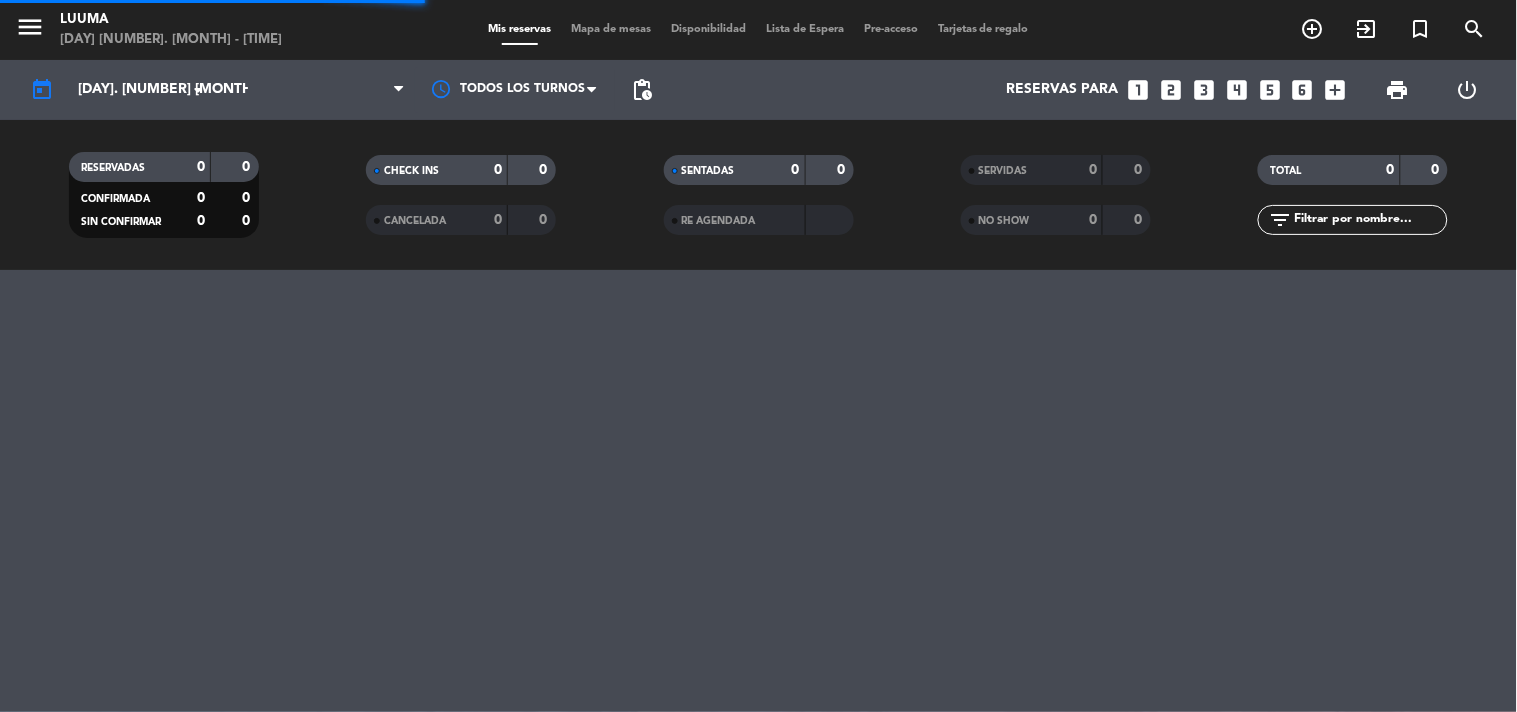 click on "menu  Luuma   [DAY] [NUMBER]. [MONTH] - [TIME]   Mis reservas   Mapa de mesas   Disponibilidad   Lista de Espera   Pre-acceso   Tarjetas de regalo  add_circle_outline exit_to_app turned_in_not search" 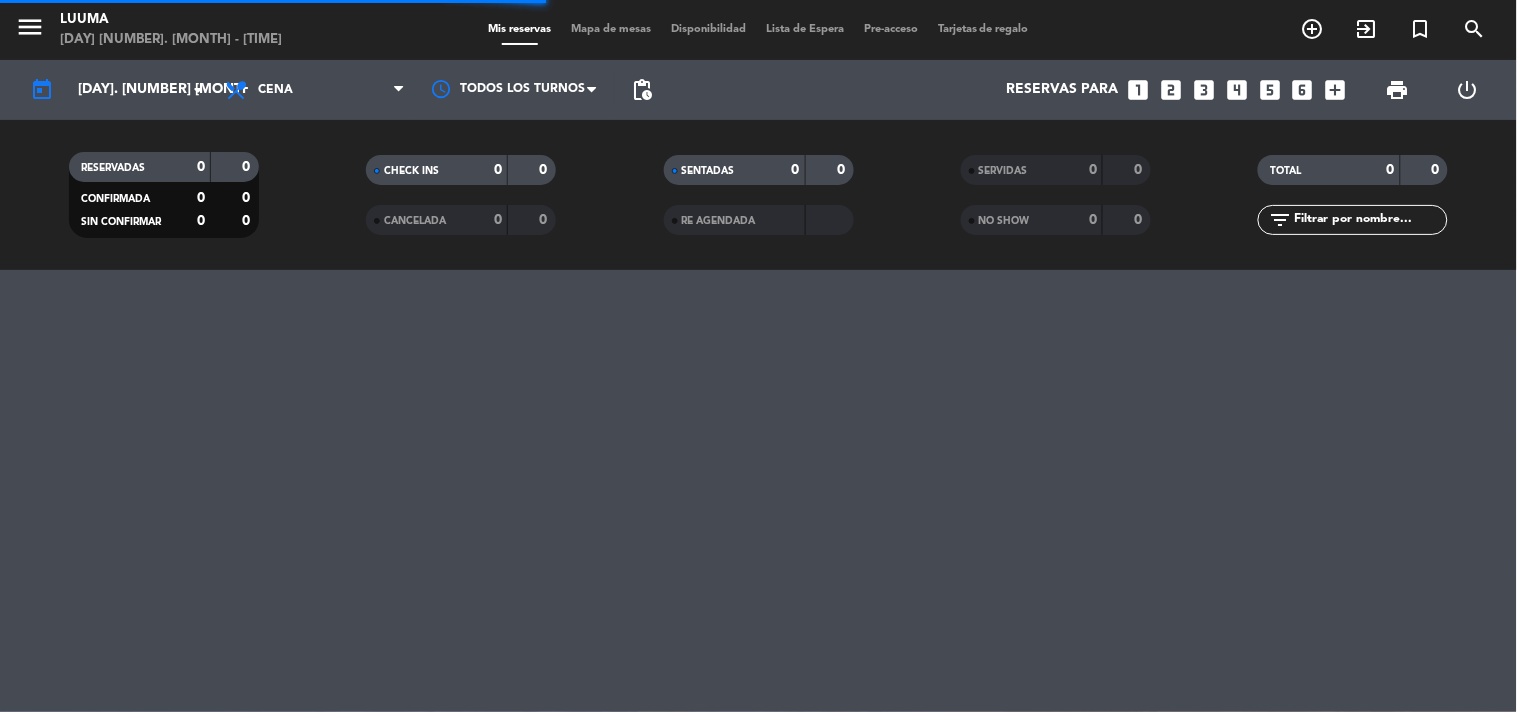 click on "menu  Luuma   [DAY] [NUMBER]. [MONTH] - [TIME]   Mis reservas   Mapa de mesas   Disponibilidad   Lista de Espera   Pre-acceso   Tarjetas de regalo  add_circle_outline exit_to_app turned_in_not search" 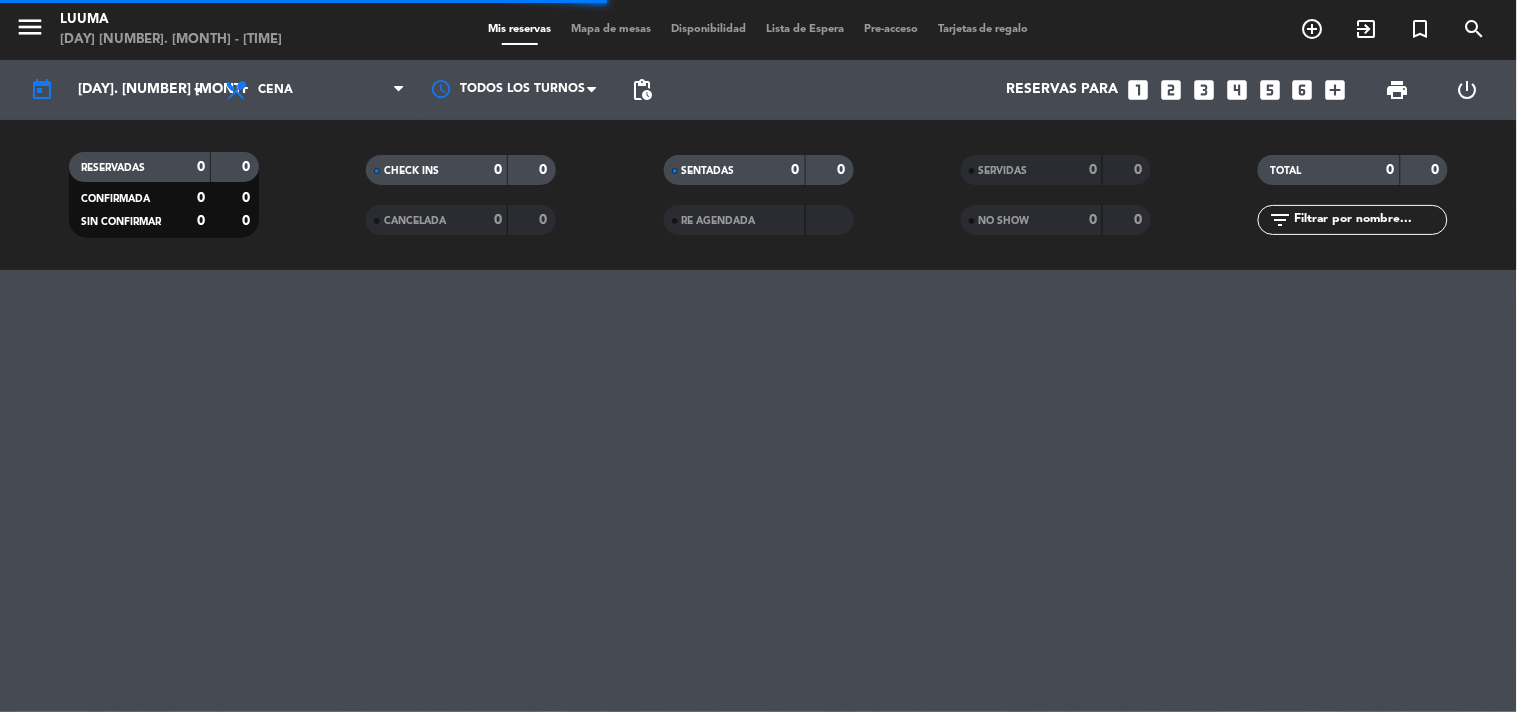 click on "Mapa de mesas" at bounding box center [611, 29] 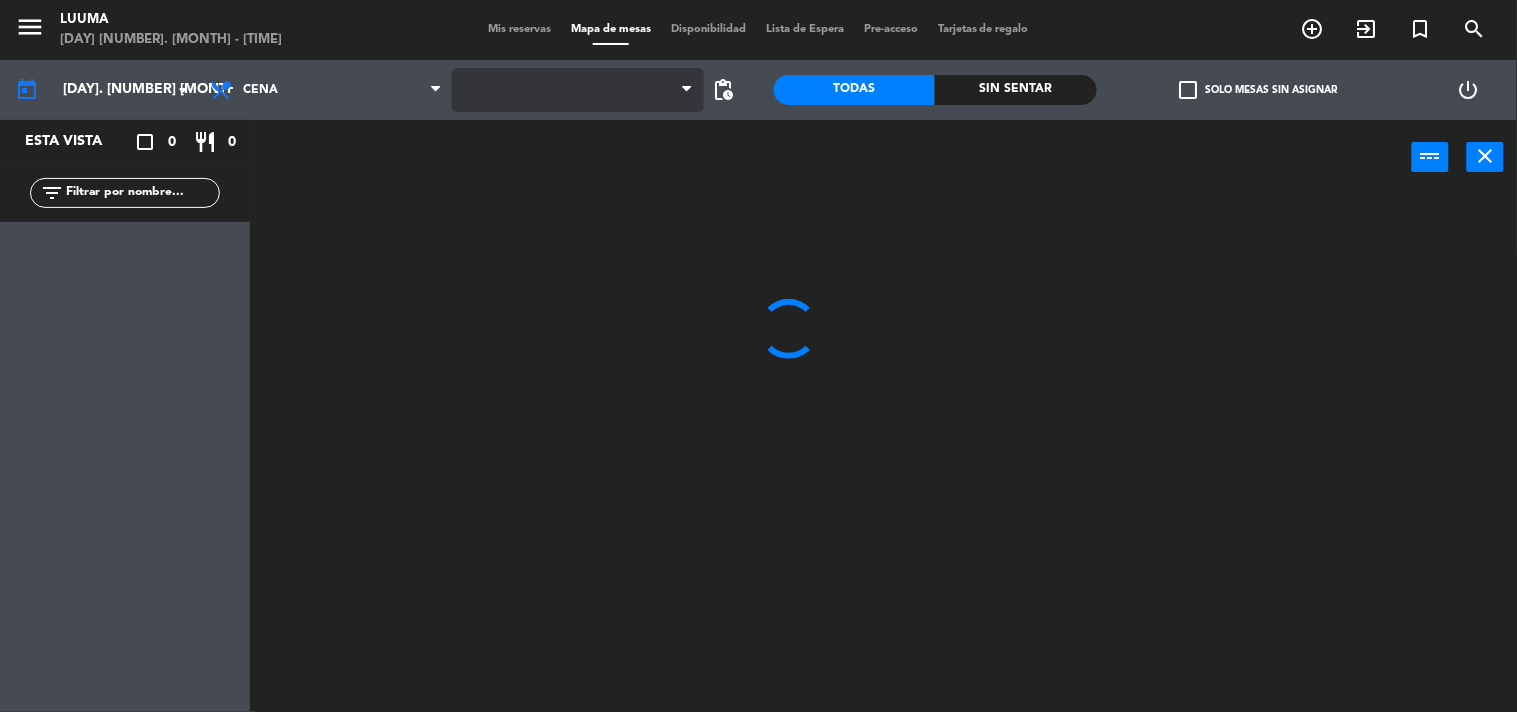 click at bounding box center (578, 90) 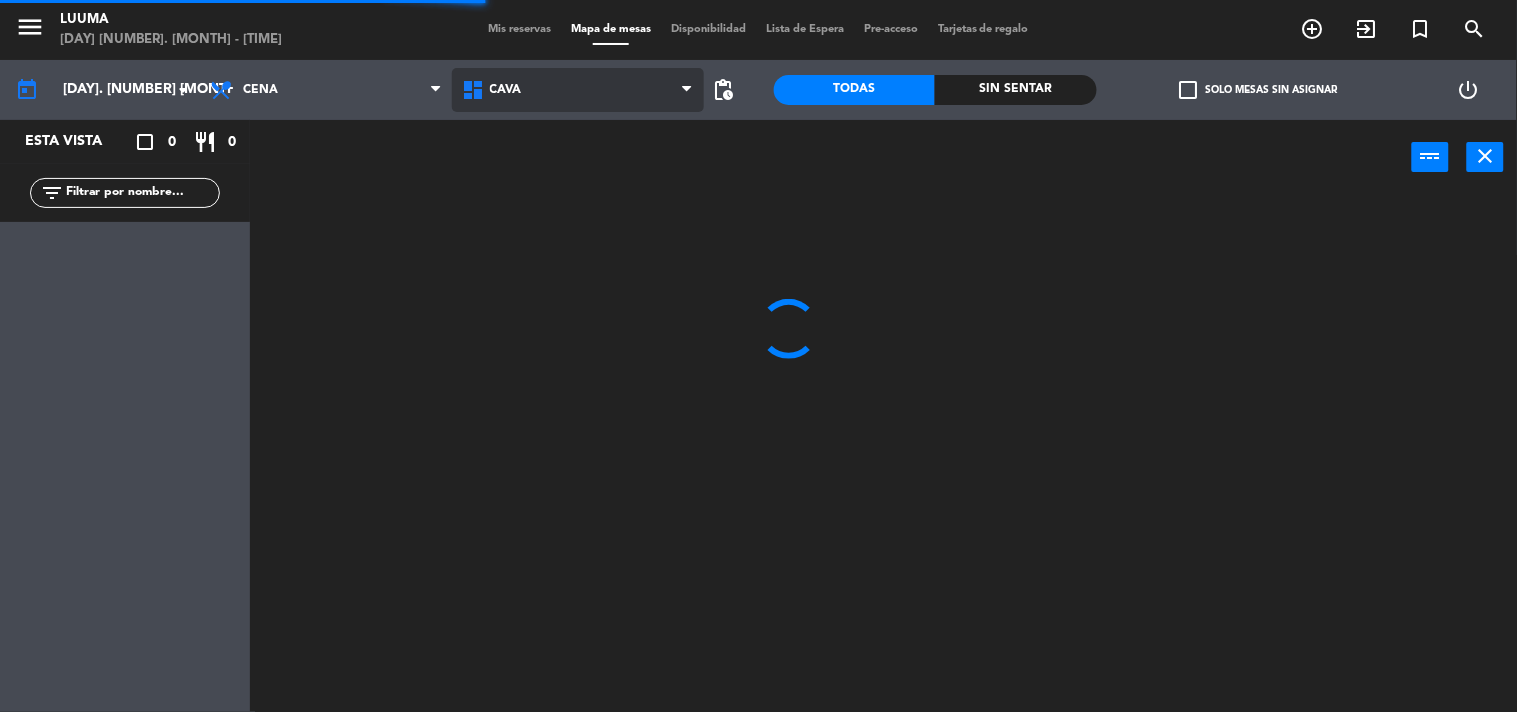 click on "Cava" at bounding box center (578, 90) 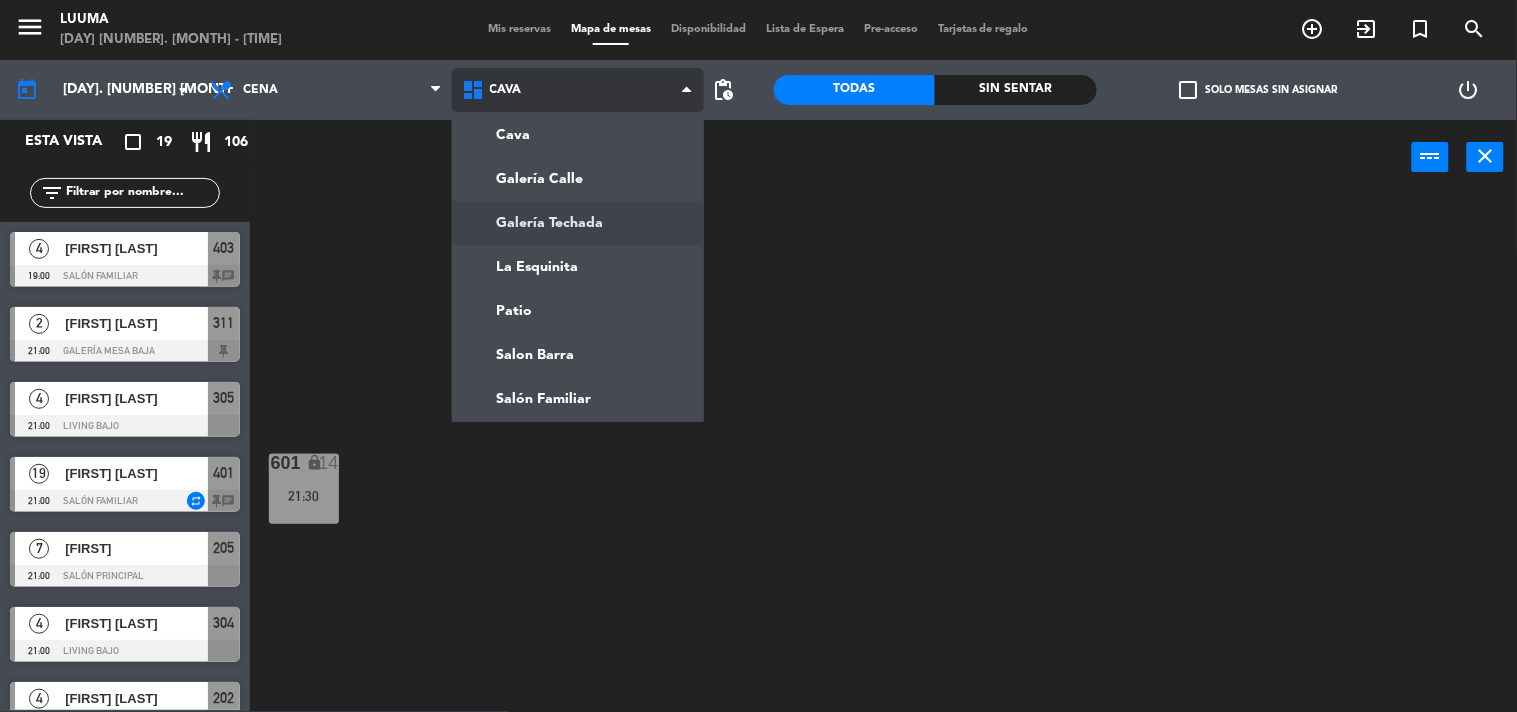 click on "menu  Luuma   [DAY] [NUMBER]. [MONTH] - [TIME]   Mis reservas   Mapa de mesas   Disponibilidad   Lista de Espera   Pre-acceso   Tarjetas de regalo  add_circle_outline exit_to_app turned_in_not search today    [DAY]. [NUMBER] [MONTH]  arrow_drop_down  Almuerzo  Cena  Cena  Almuerzo  Cena  Cava   Galería Calle   Galería Techada   La Esquinita   Patio   Salon Barra   Salón Familiar   Cava   Cava   Galería Calle   Galería Techada   La Esquinita   Patio   Salon Barra   Salón Familiar  pending_actions  Todas  Sin sentar  check_box_outline_blank   Solo mesas sin asignar   power_settings_new   Esta vista   crop_square  19  restaurant  106 filter_list  4   [FIRST] [LAST]   19:00   Salón Familiar  403 chat  2    [FIRST] [LAST]   21:00   Galería Mesa Baja  311  4   [FIRST] [LAST]   21:00   Living Bajo  305  19   [FIRST] [LAST]   21:00   Salón Familiar  repeat 401 chat  7   [FIRST]   21:00   Salón Principal  205  4   [FIRST] [LAST]   21:00   Living Bajo  304  4   [FIRST] [LAST]   21:00   Salón Principal  202  8   21:00  214  14" 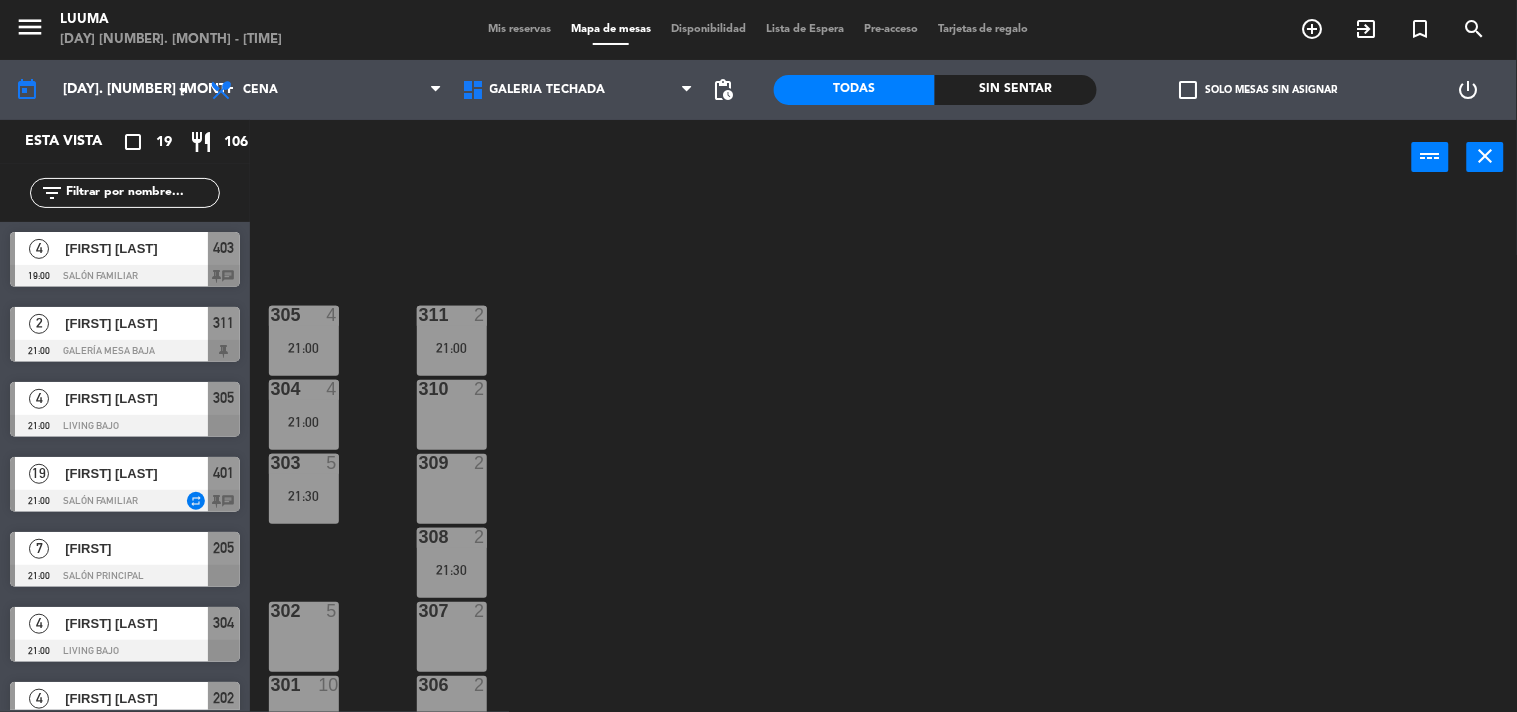 scroll, scrollTop: 32, scrollLeft: 0, axis: vertical 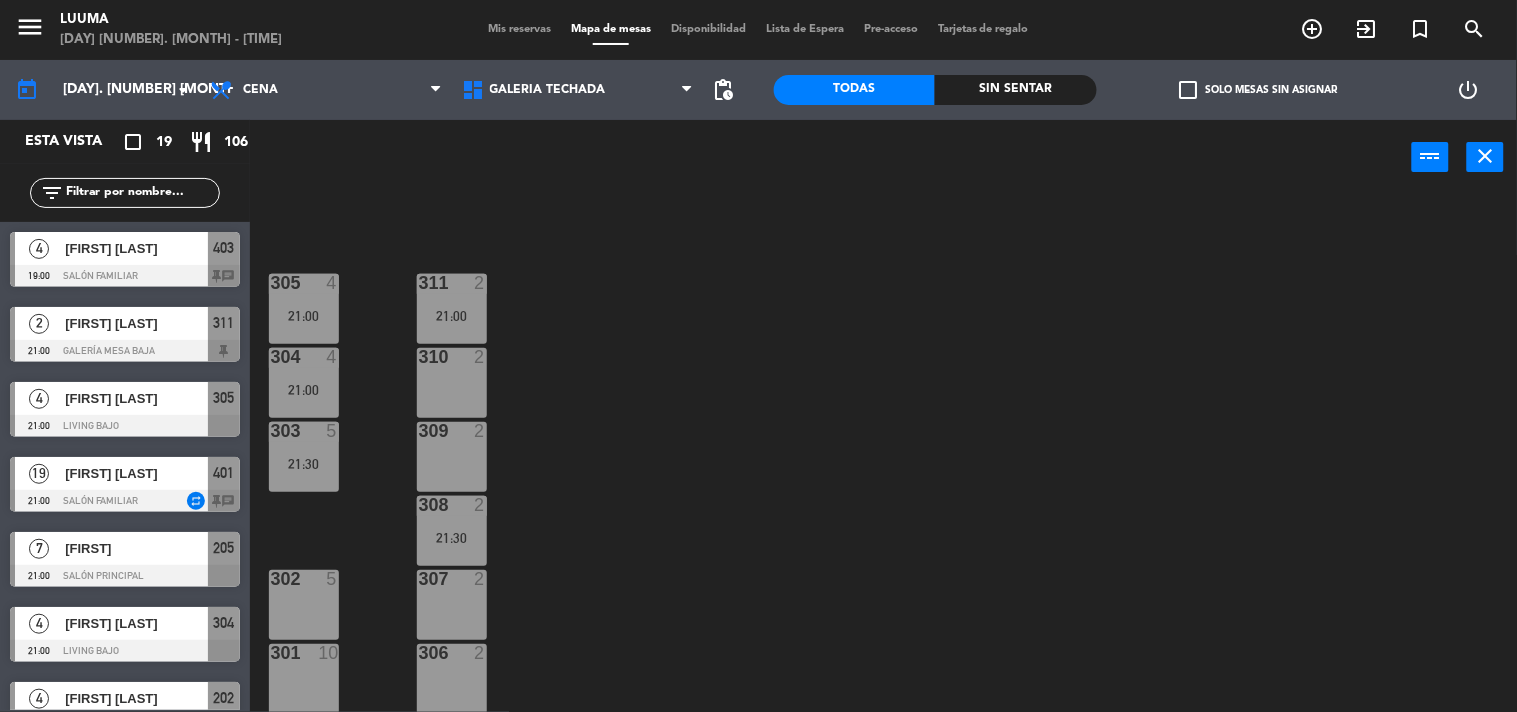 click on "2" at bounding box center [484, 357] 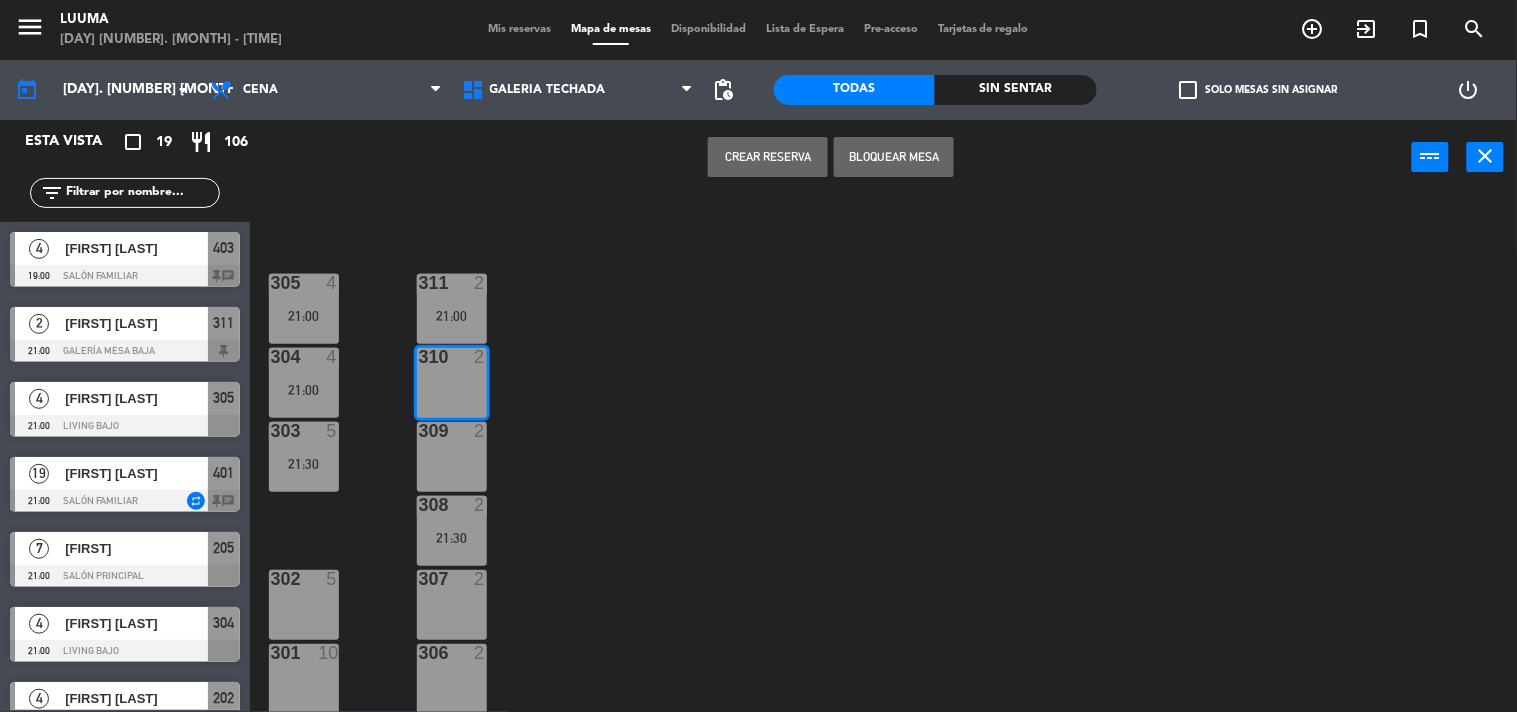 click on "Crear Reserva" at bounding box center [768, 157] 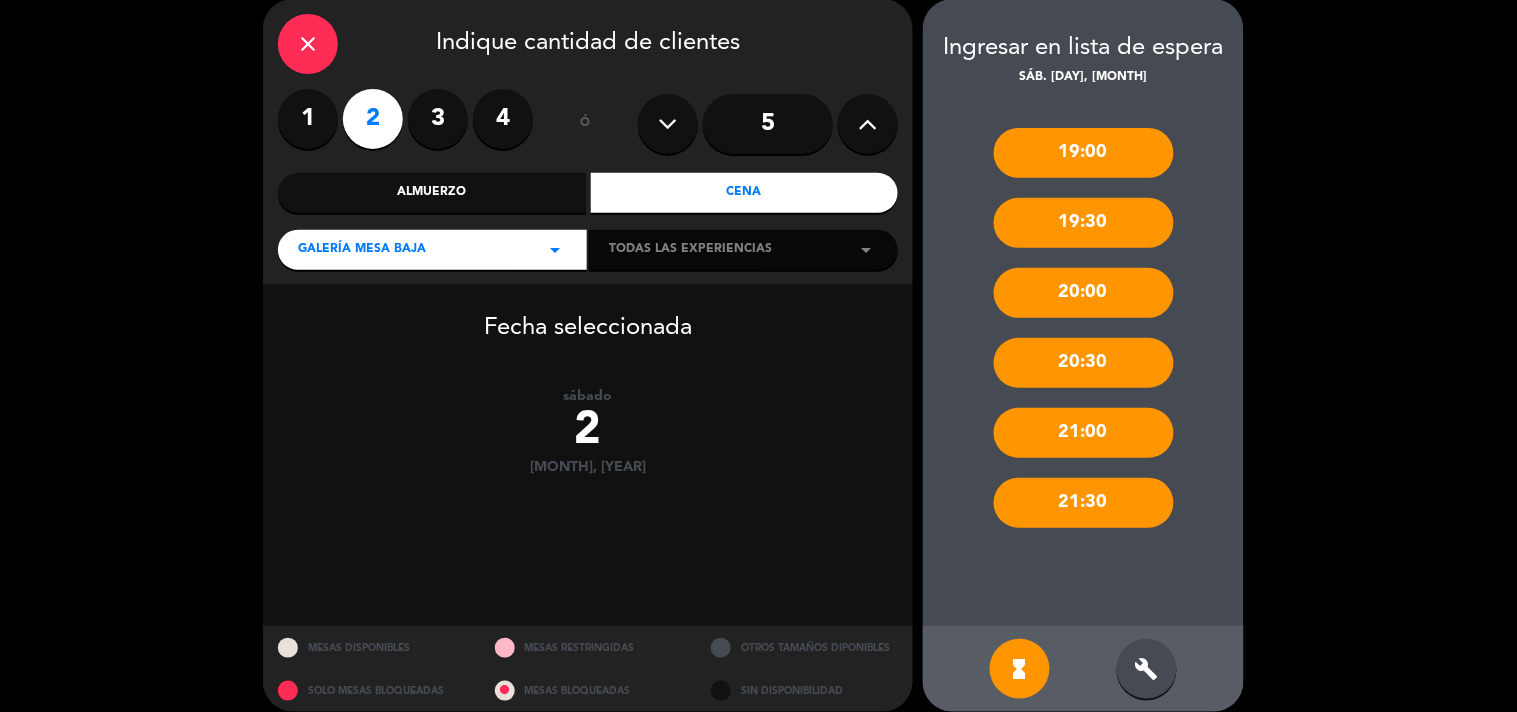 scroll, scrollTop: 101, scrollLeft: 0, axis: vertical 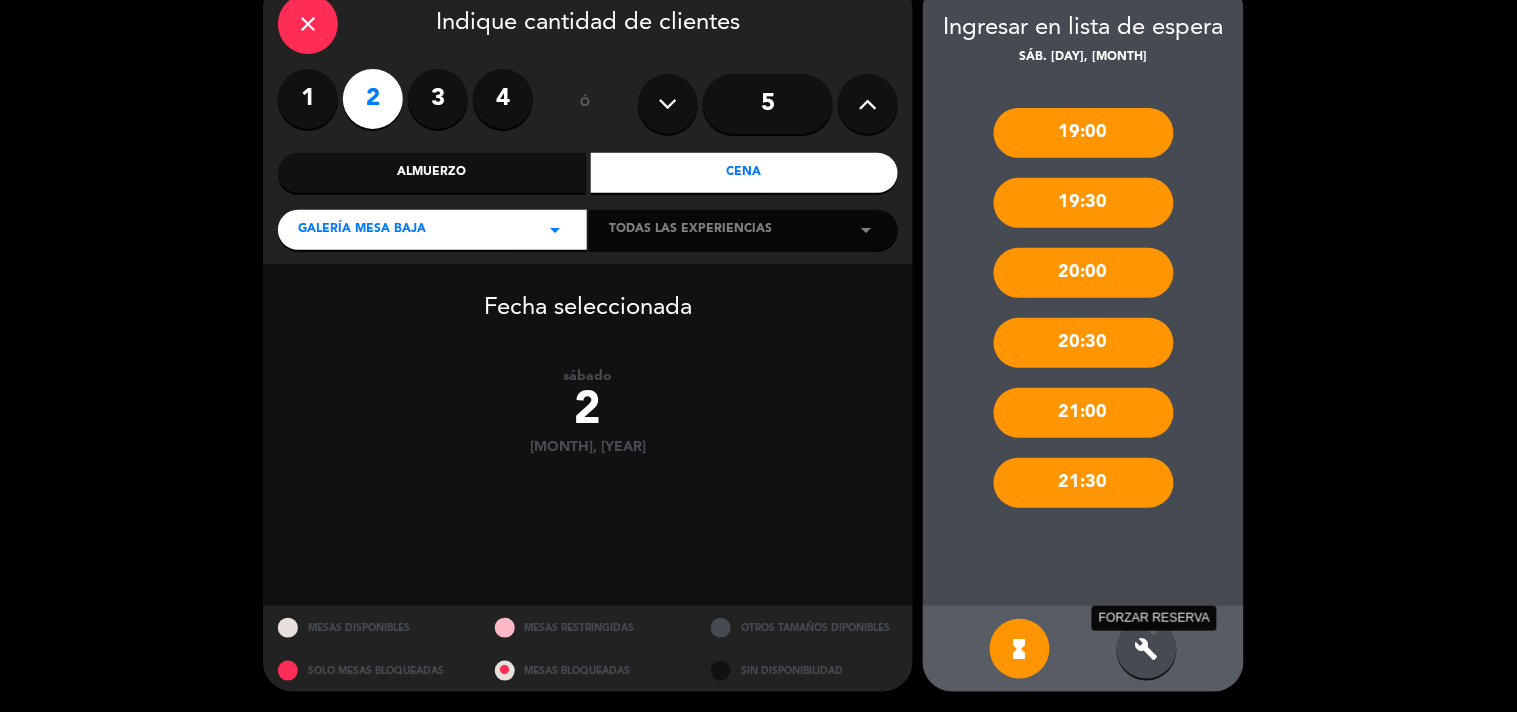 click on "build" at bounding box center (1147, 649) 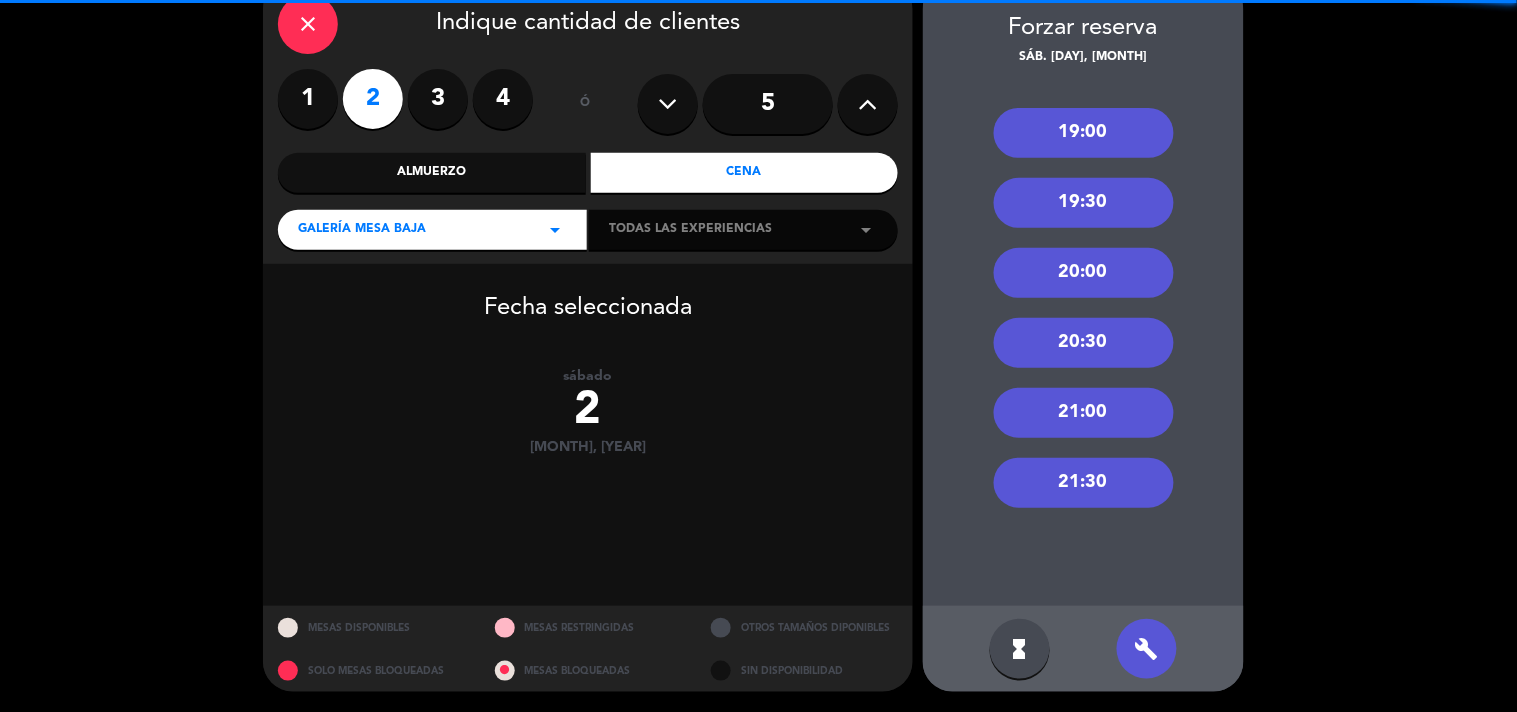 click on "21:00" at bounding box center (1084, 413) 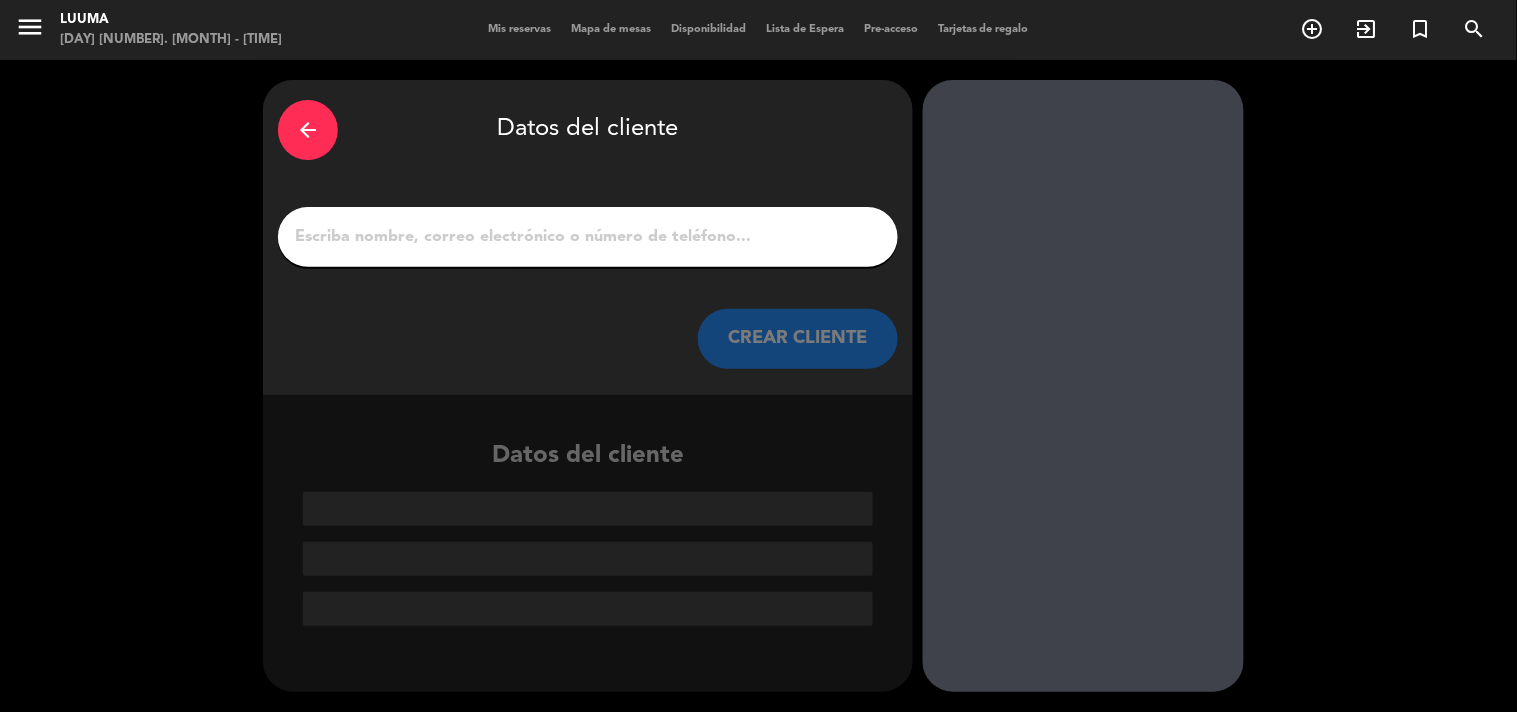 click on "1" at bounding box center (588, 237) 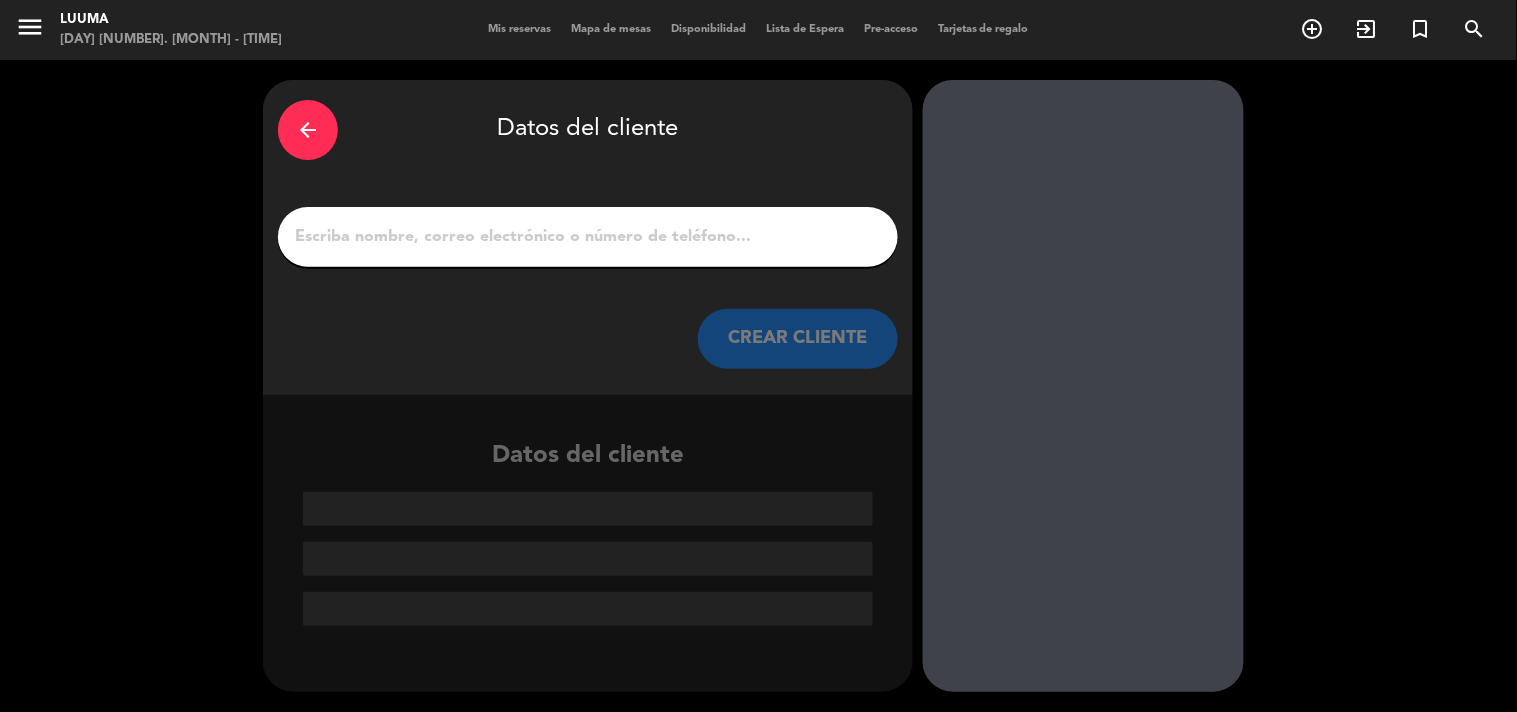 paste on "s" 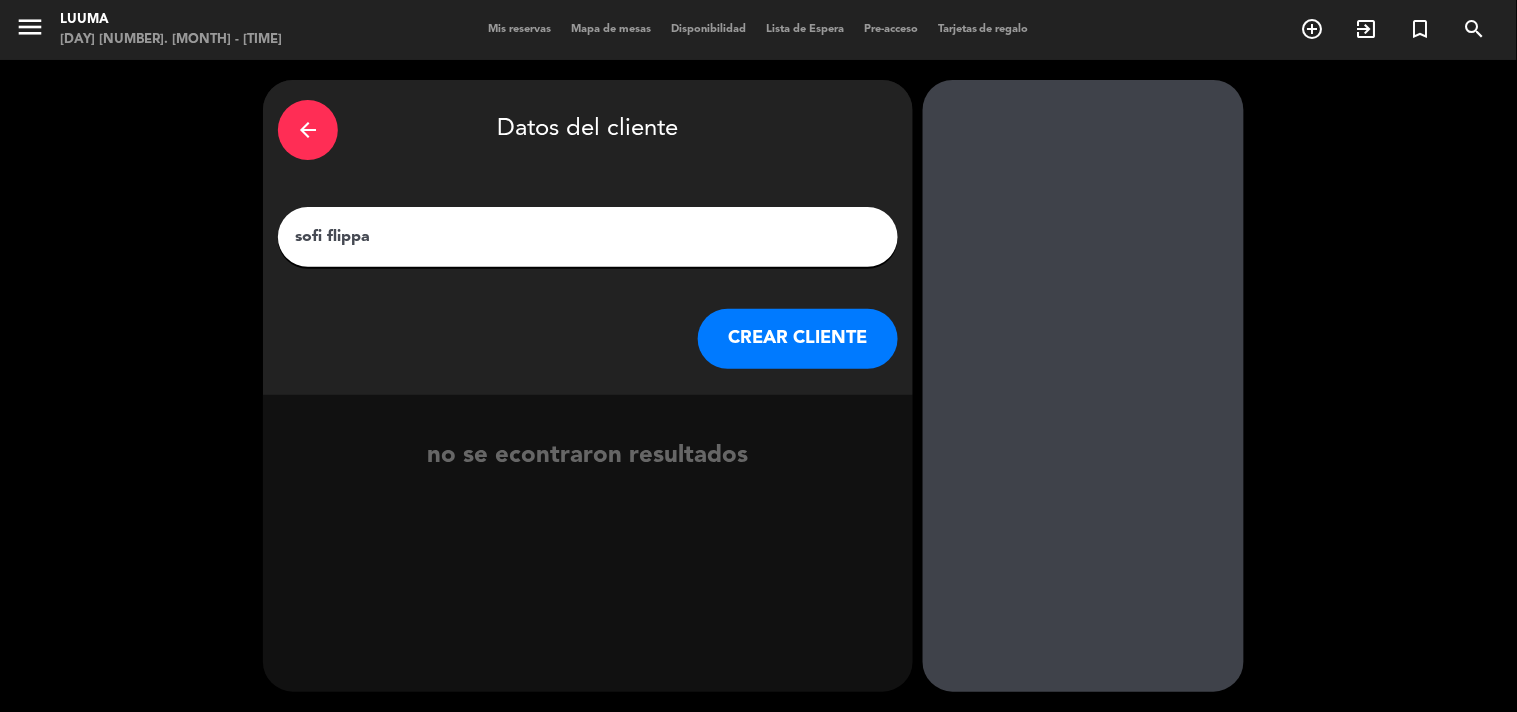 type on "sofi flippa" 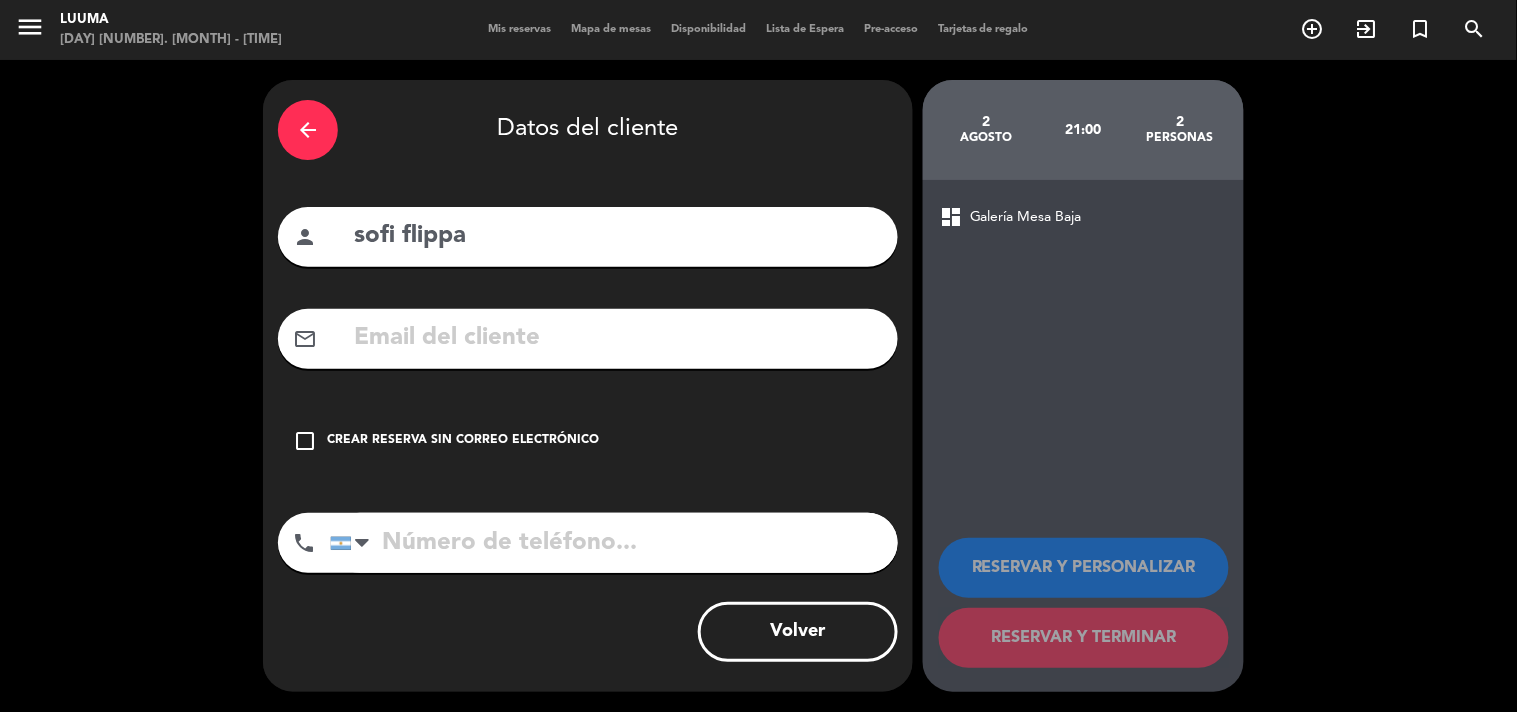 click on "Crear reserva sin correo electrónico" at bounding box center (463, 441) 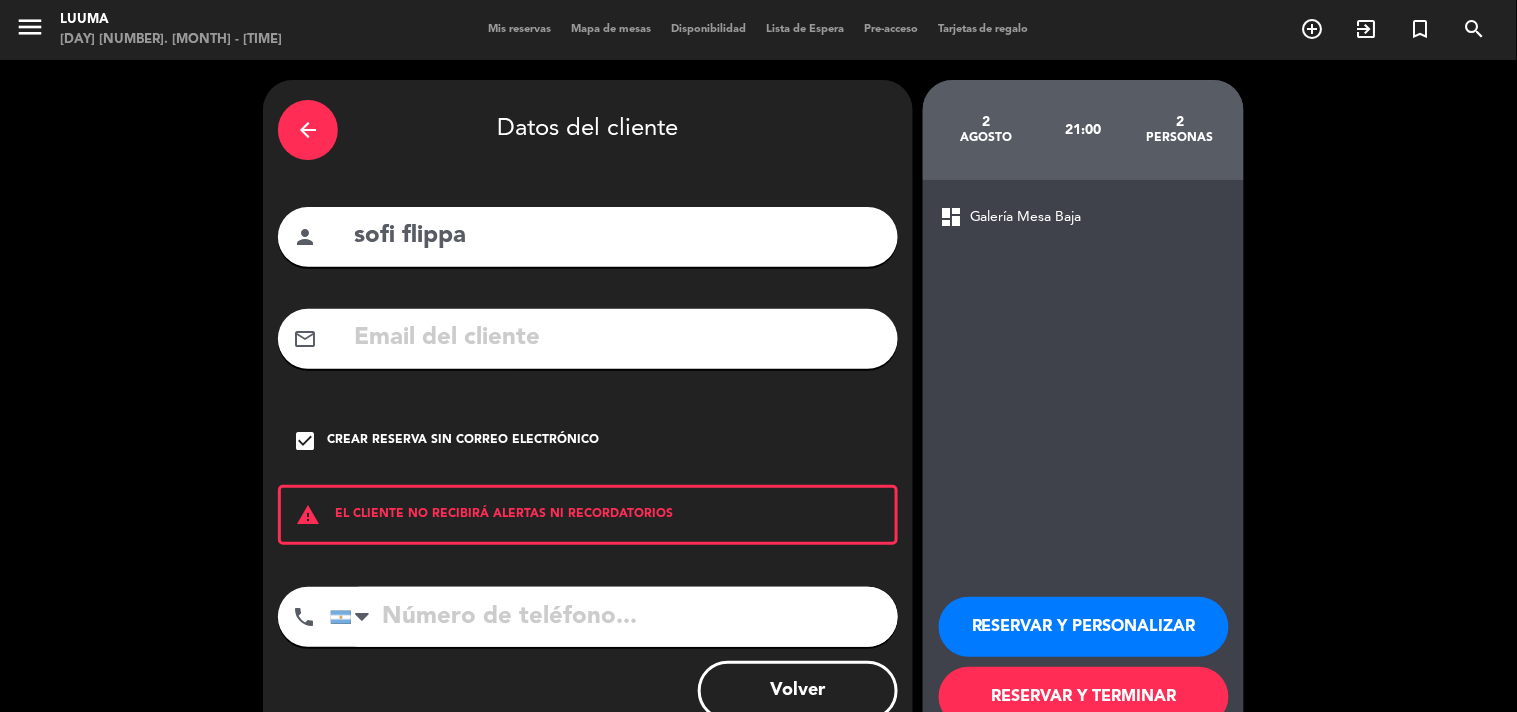 click on "RESERVAR Y TERMINAR" at bounding box center (1084, 697) 